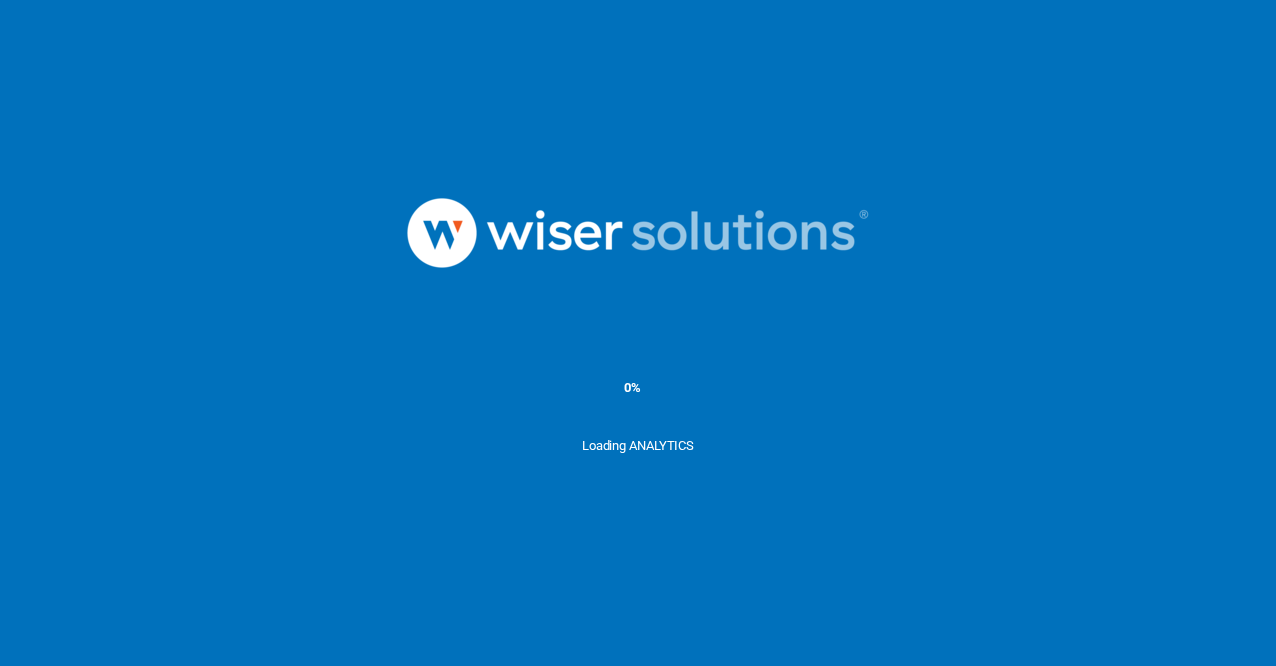 scroll, scrollTop: 0, scrollLeft: 0, axis: both 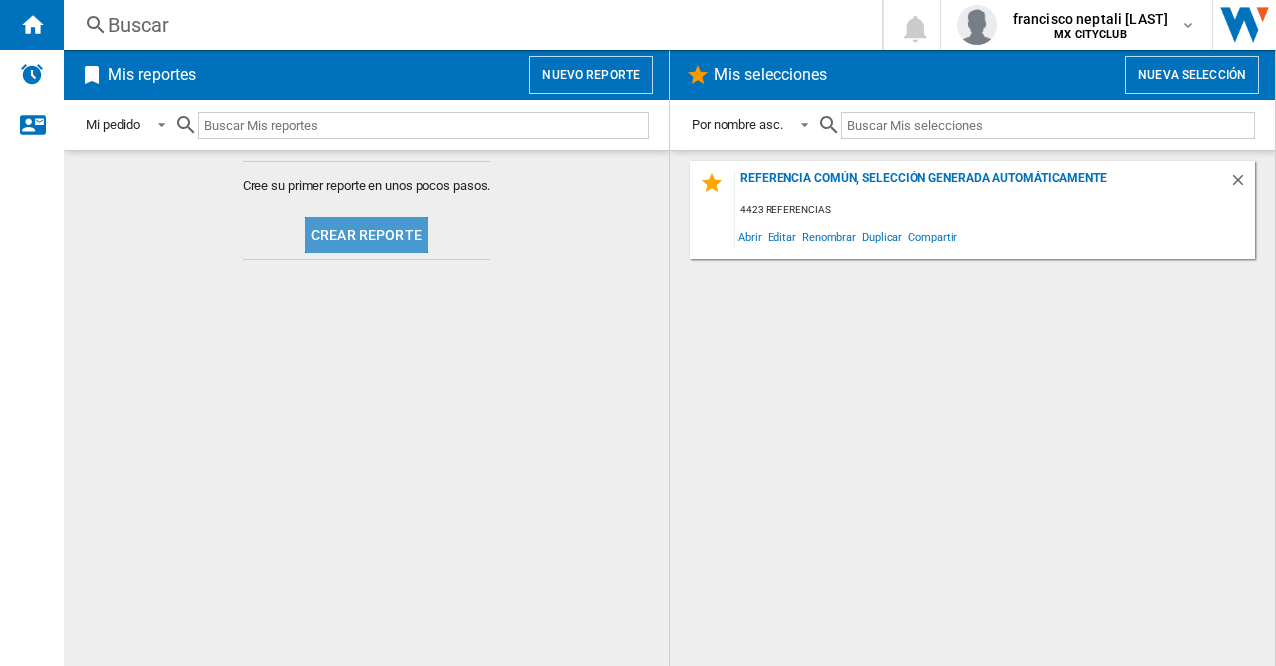click on "Crear reporte" 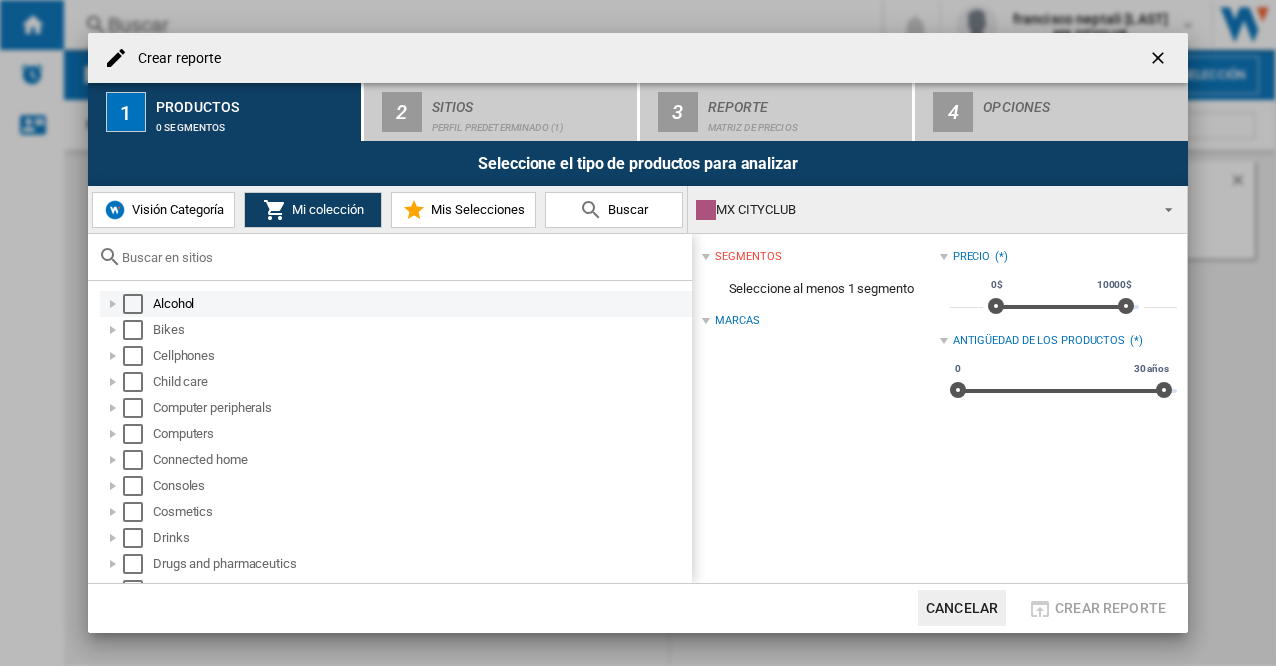 click at bounding box center (133, 304) 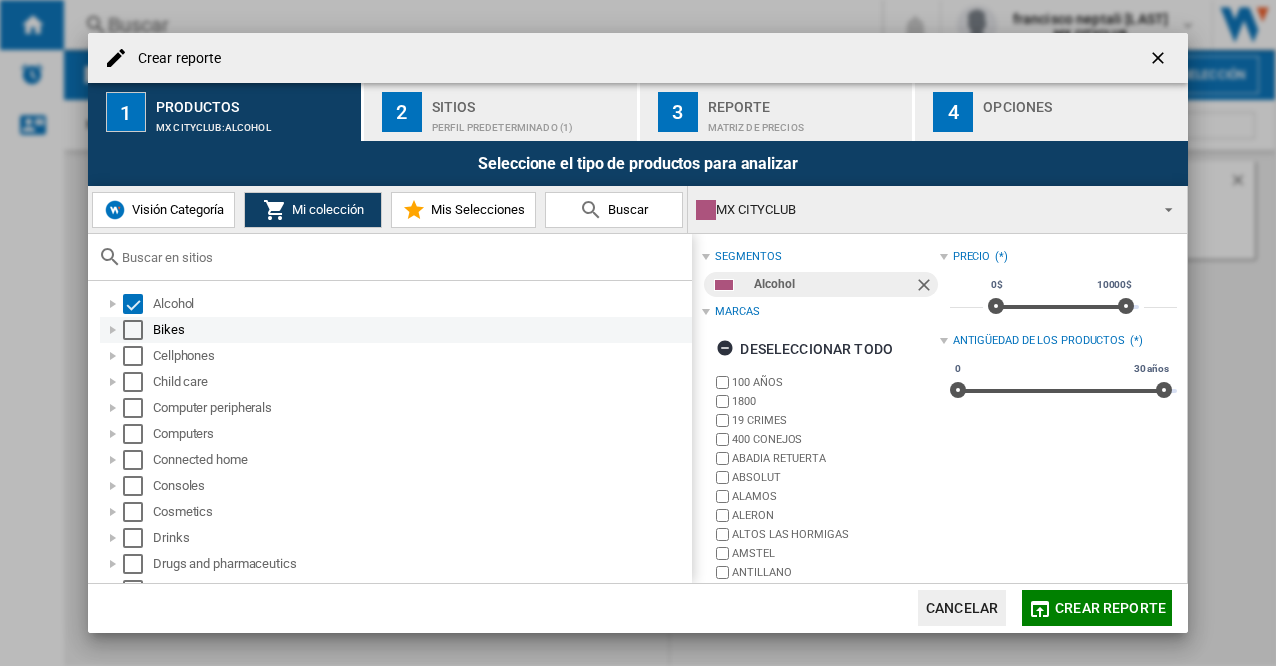 click at bounding box center [133, 330] 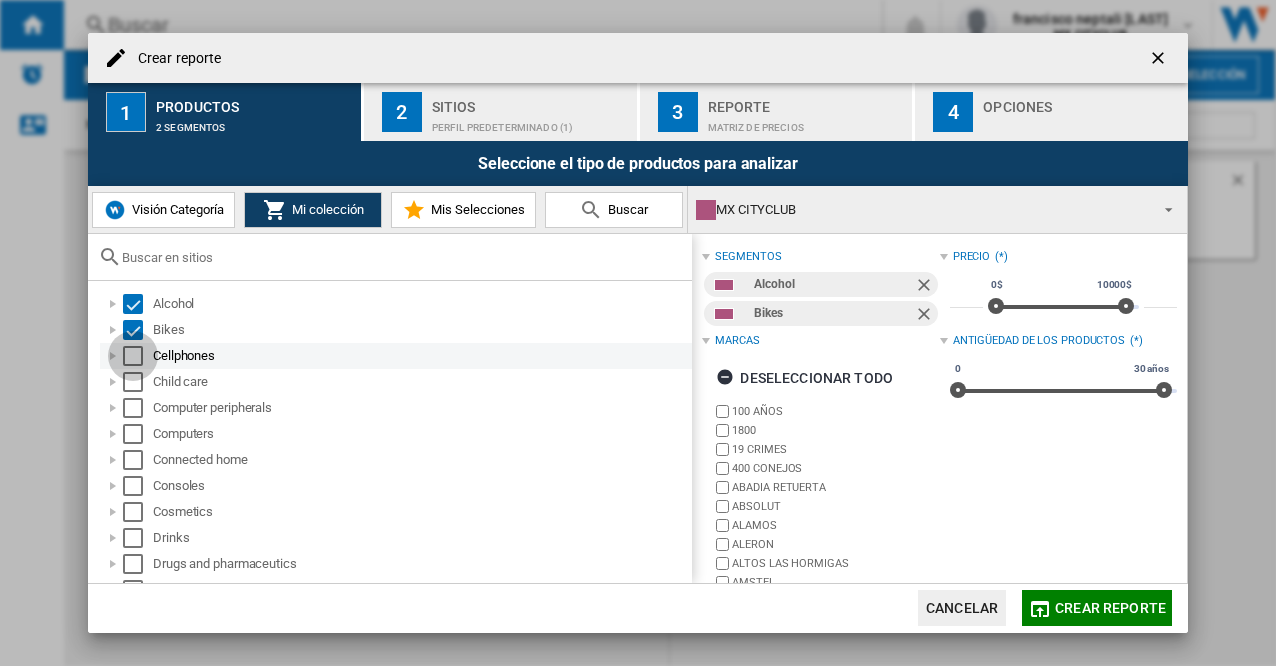 click at bounding box center [133, 356] 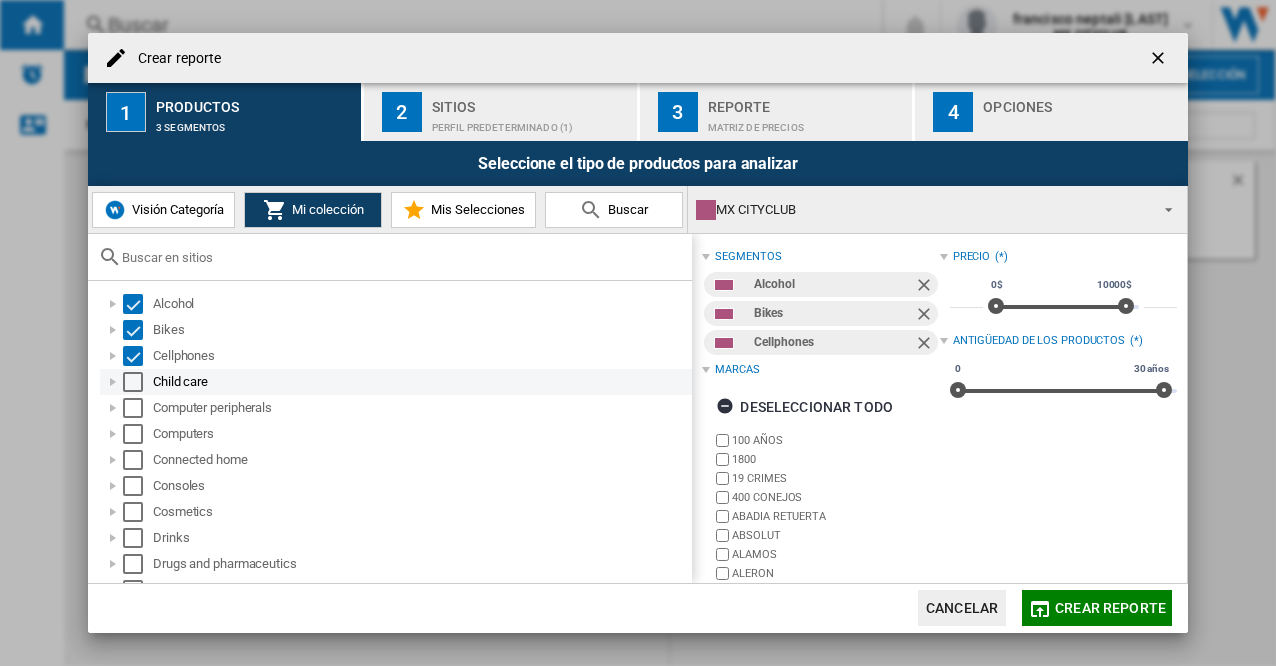 click at bounding box center [133, 382] 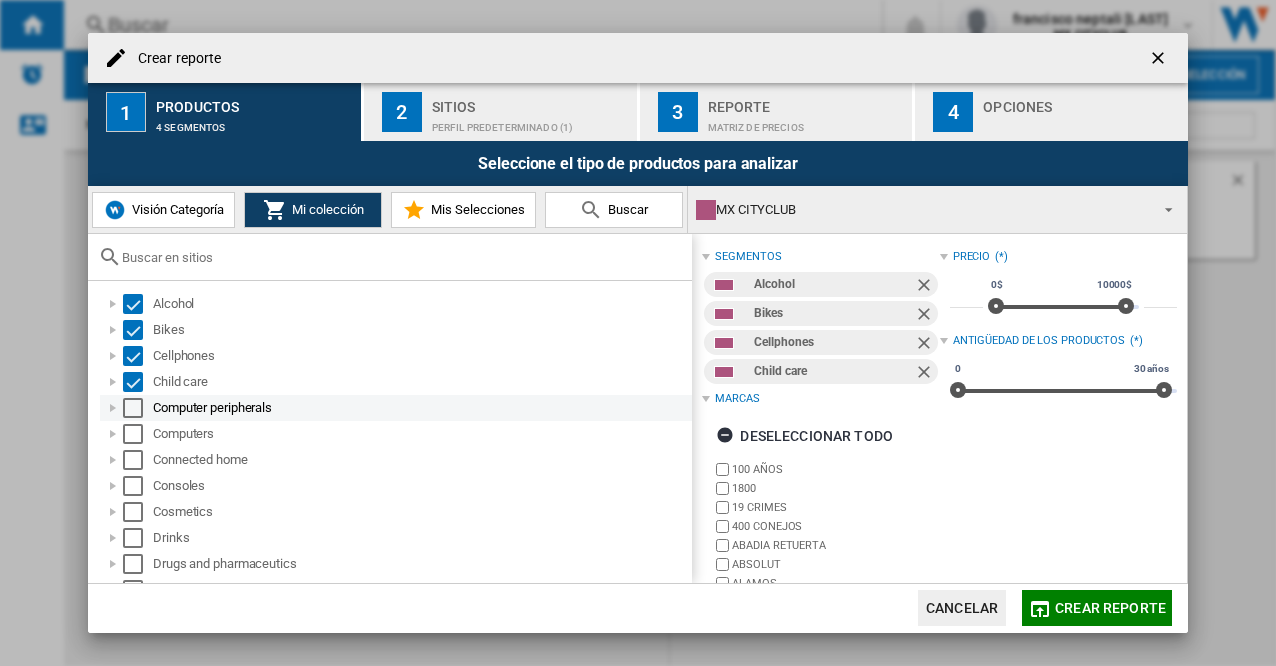 click at bounding box center [133, 408] 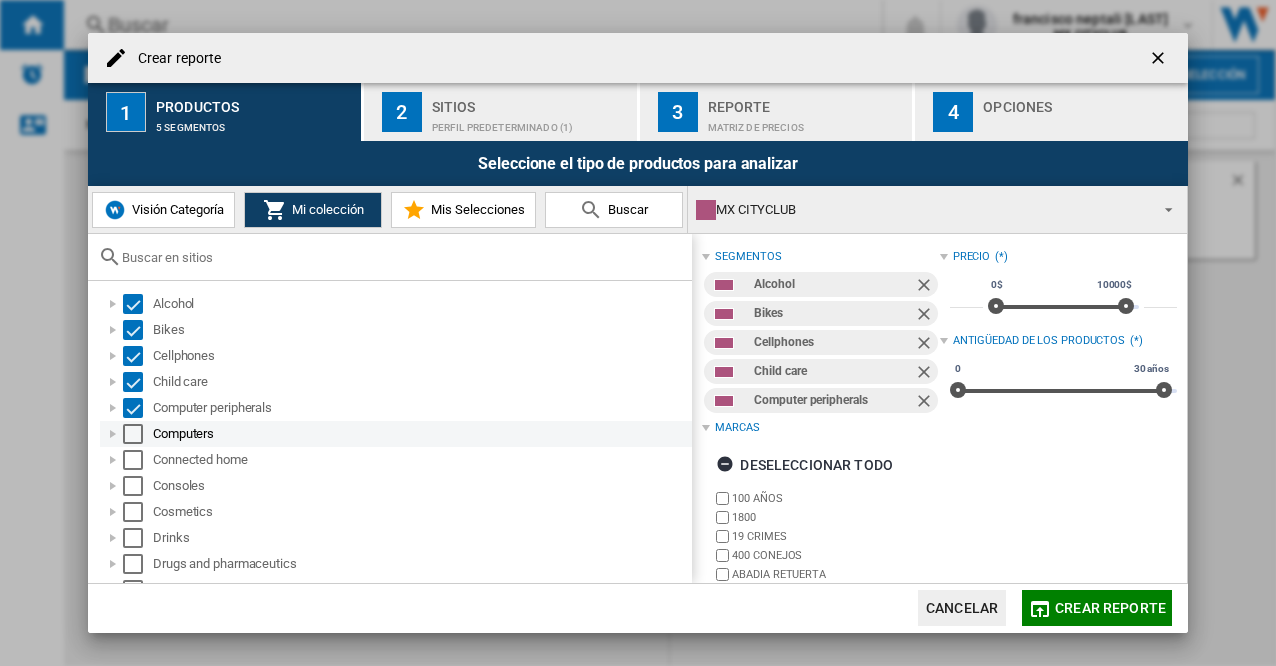 click at bounding box center [133, 434] 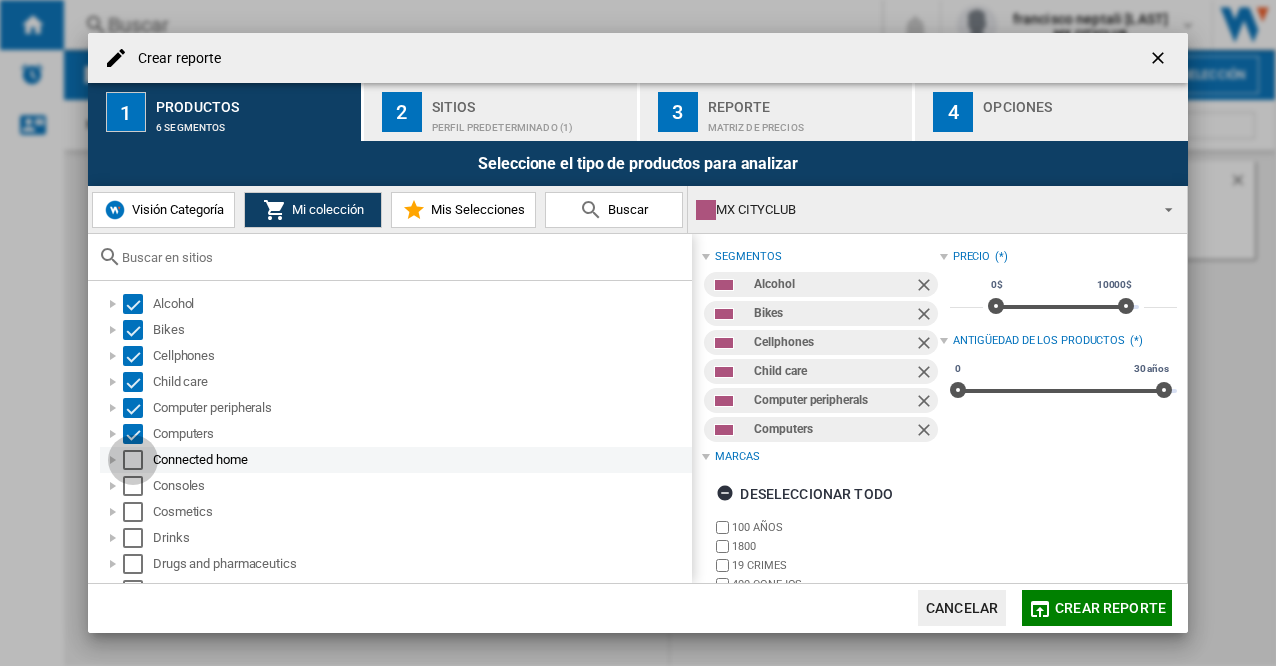 click at bounding box center [133, 460] 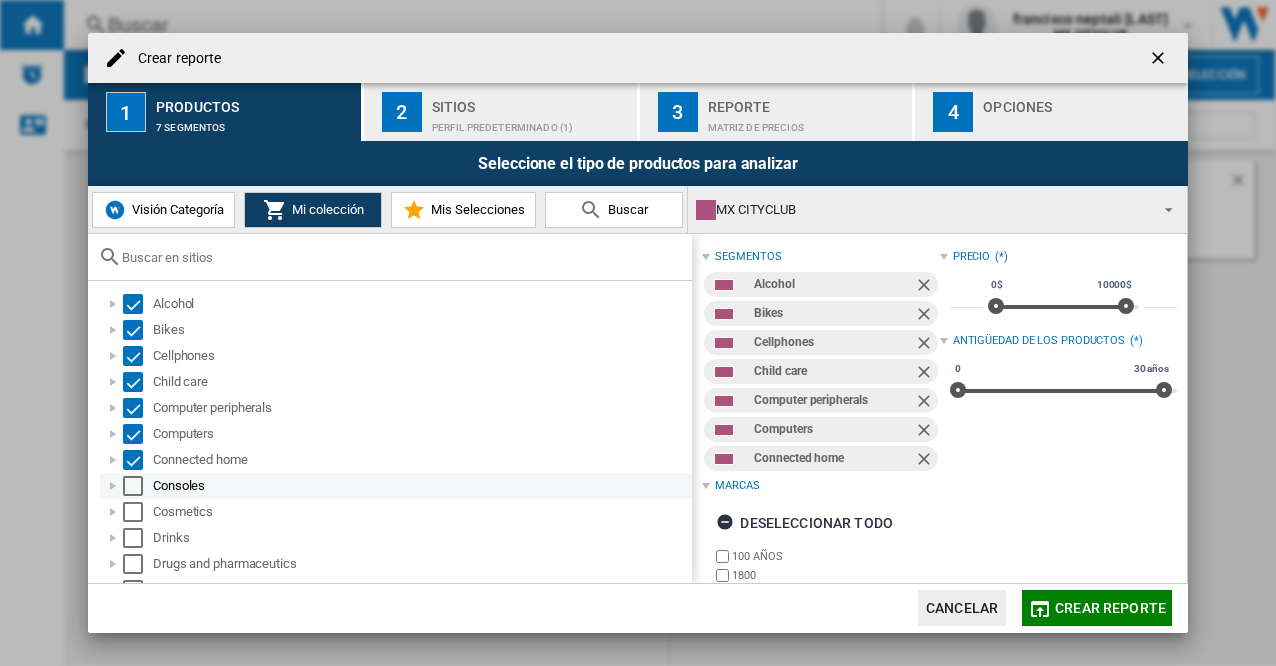 click at bounding box center [133, 486] 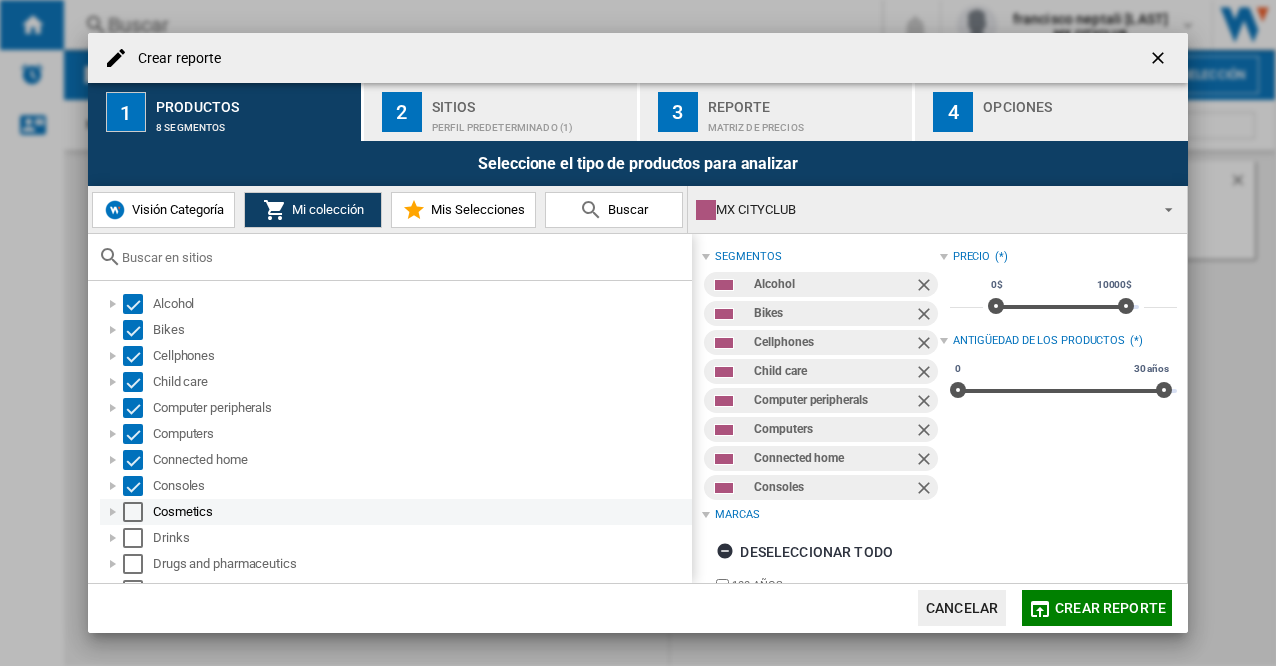 click at bounding box center (133, 512) 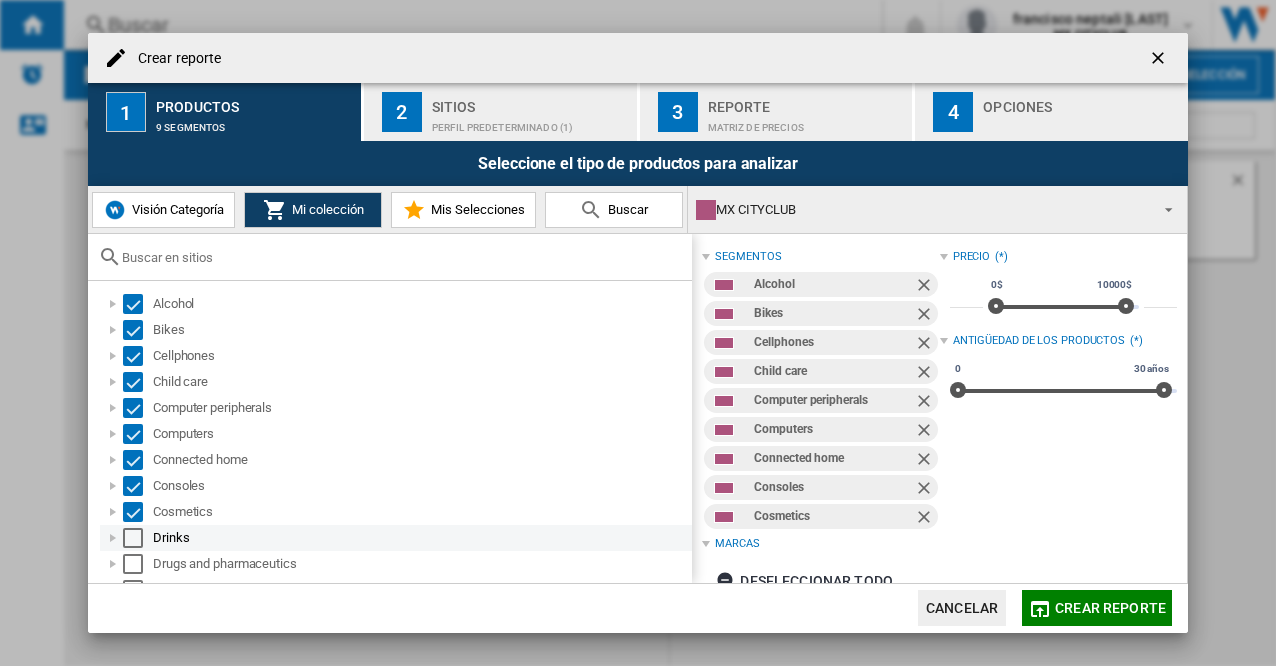 click at bounding box center [133, 538] 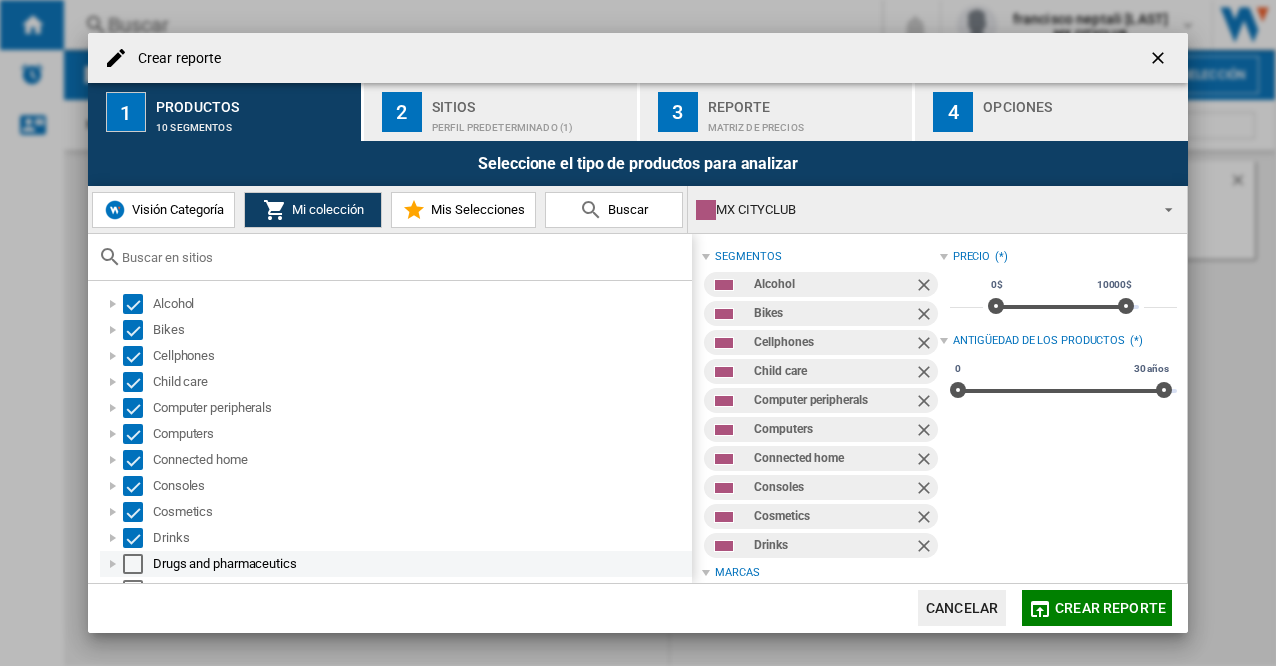 click at bounding box center [133, 564] 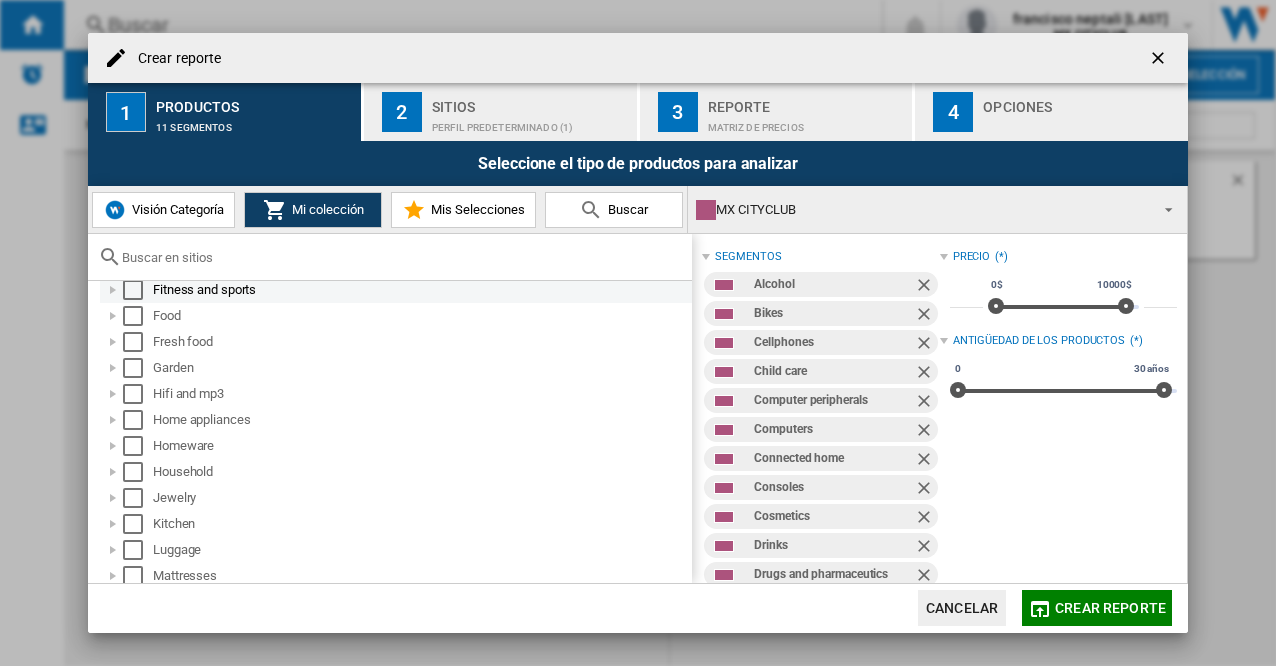 scroll, scrollTop: 200, scrollLeft: 0, axis: vertical 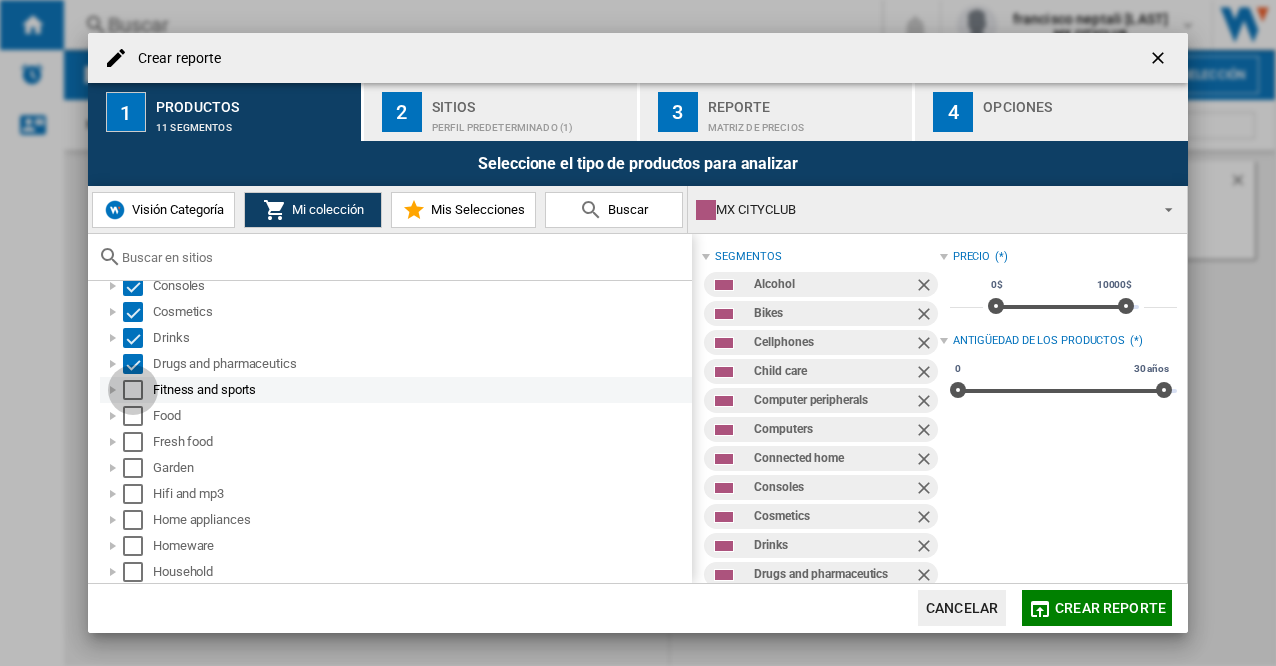 click at bounding box center (133, 390) 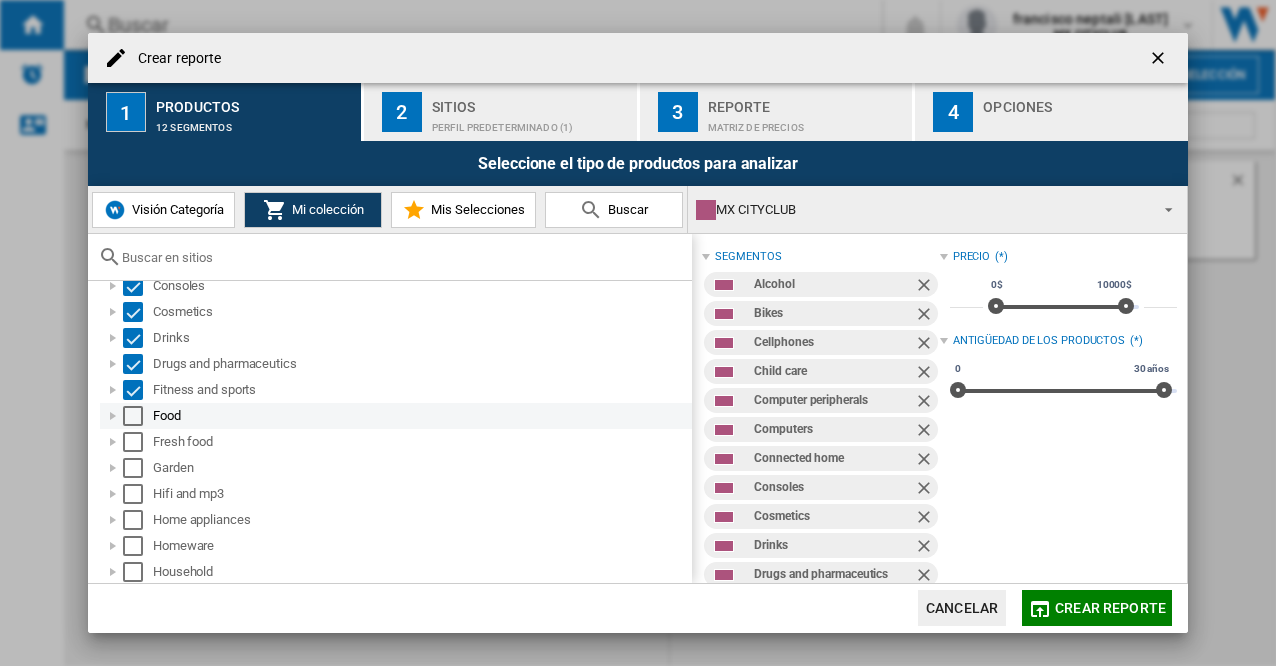 click at bounding box center [133, 416] 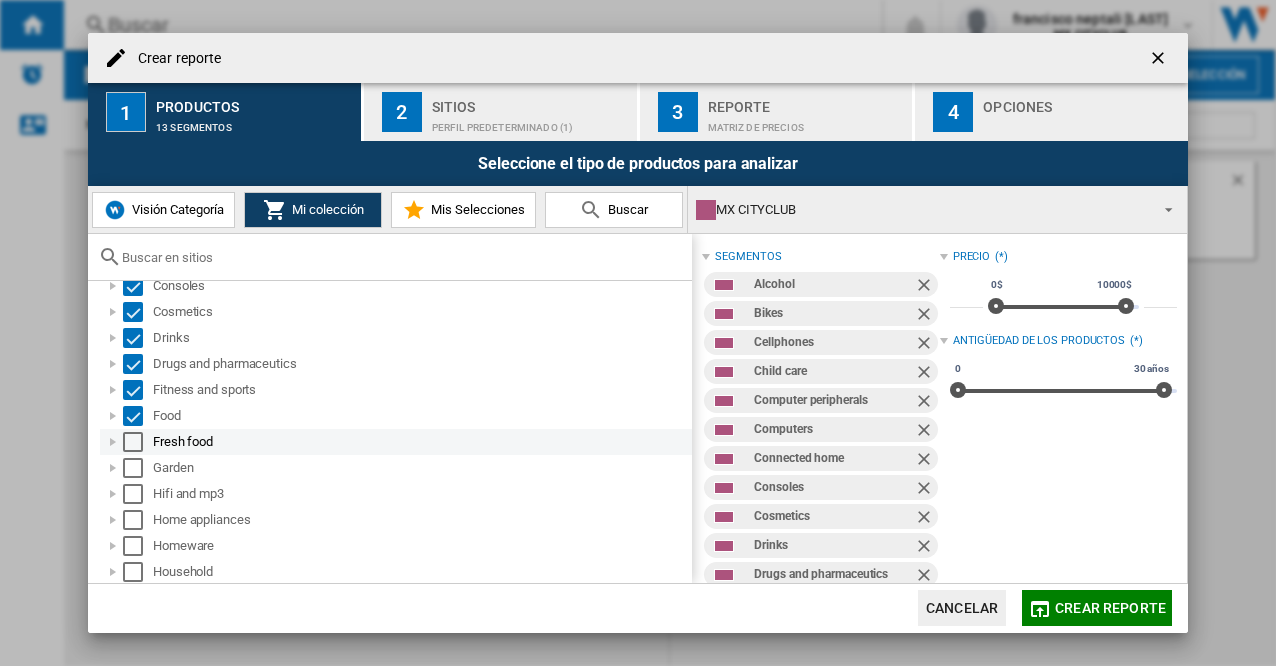 click at bounding box center [133, 442] 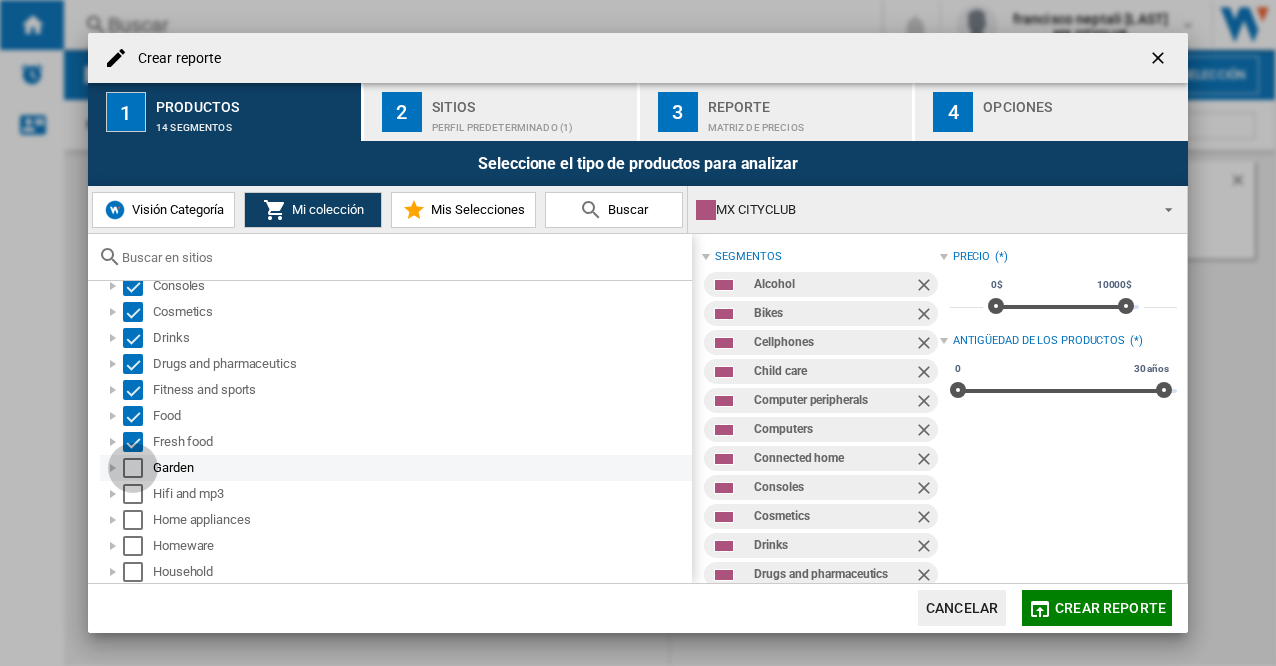 click at bounding box center (133, 468) 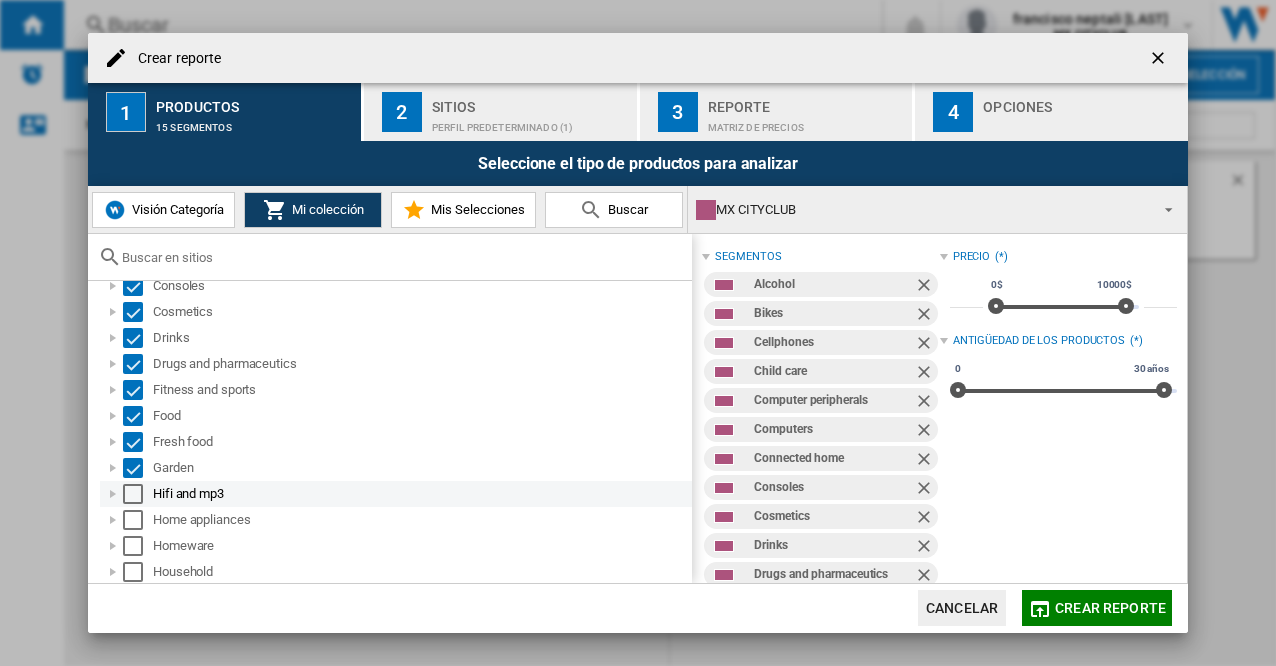 click at bounding box center [133, 494] 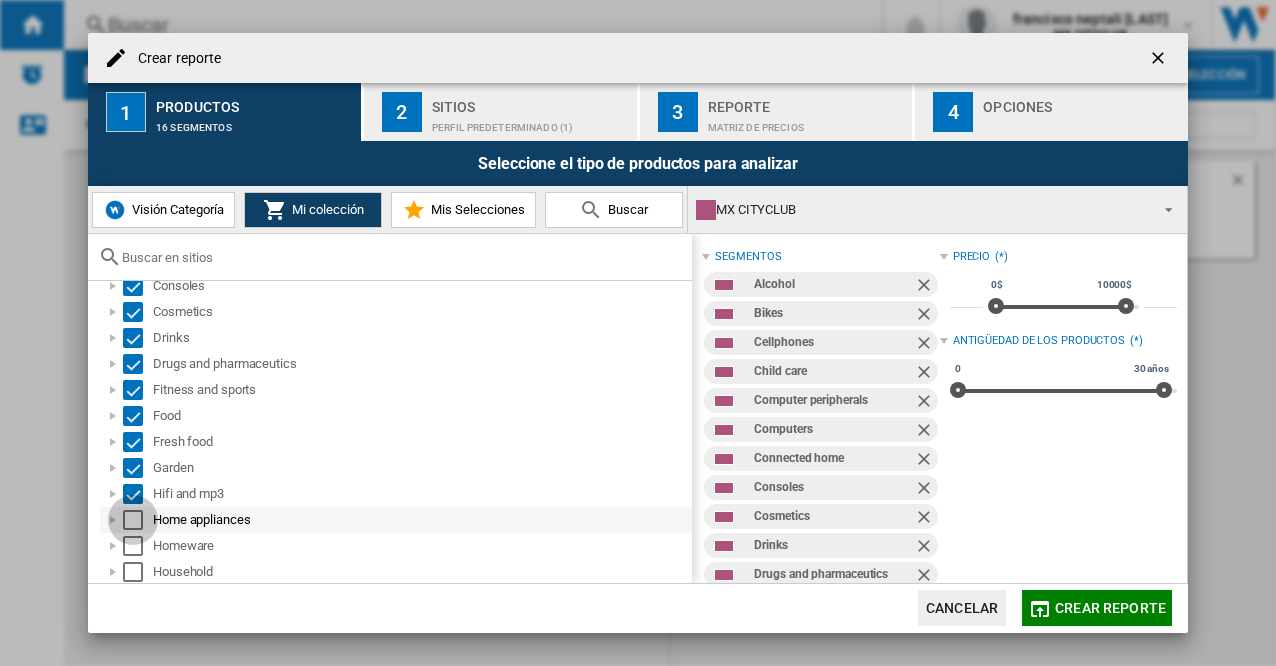 click at bounding box center [133, 520] 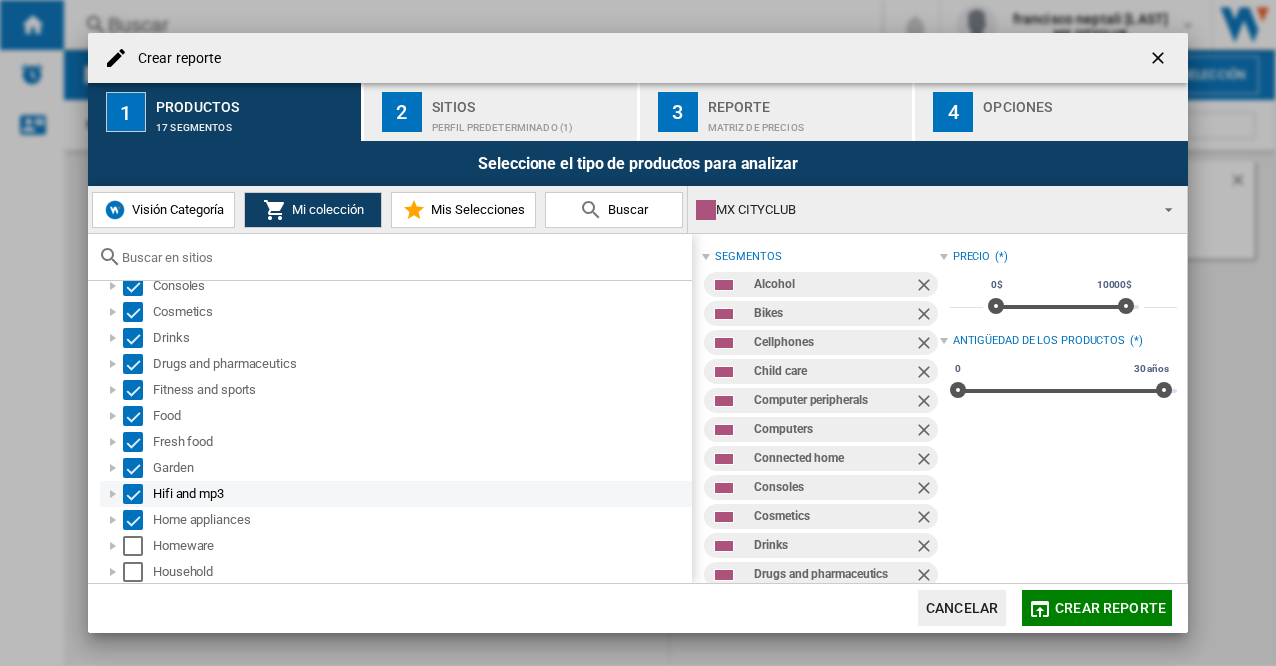scroll, scrollTop: 400, scrollLeft: 0, axis: vertical 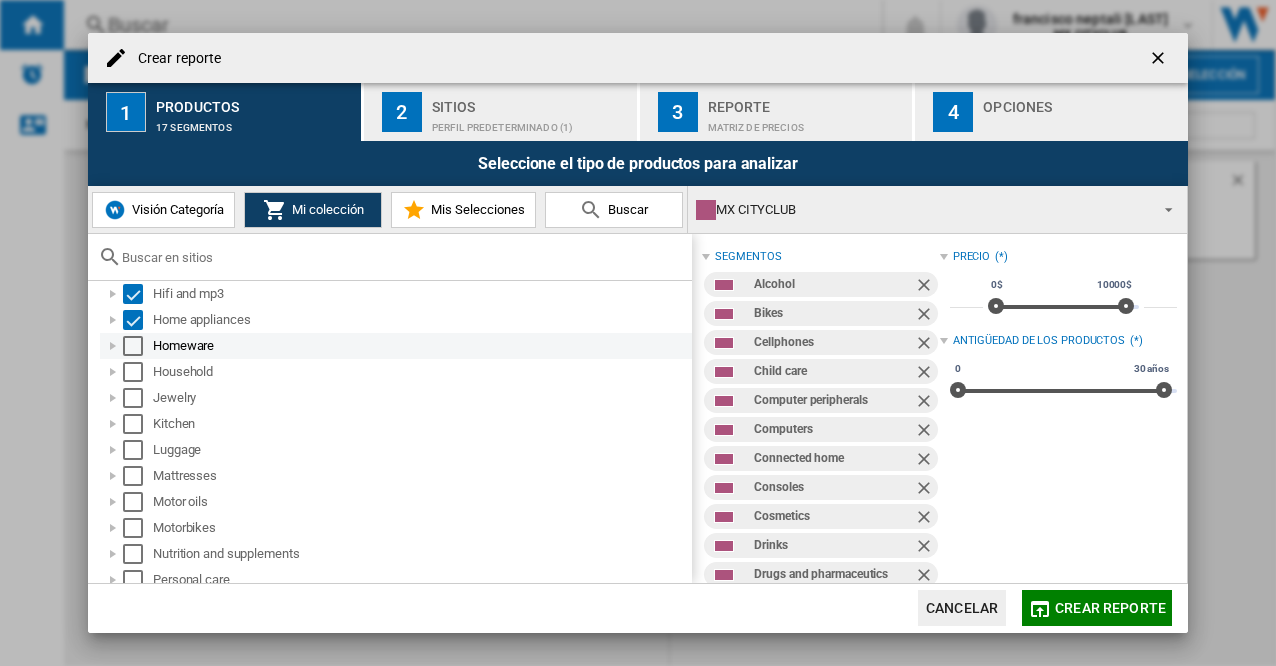click on "Homeware" at bounding box center (396, 346) 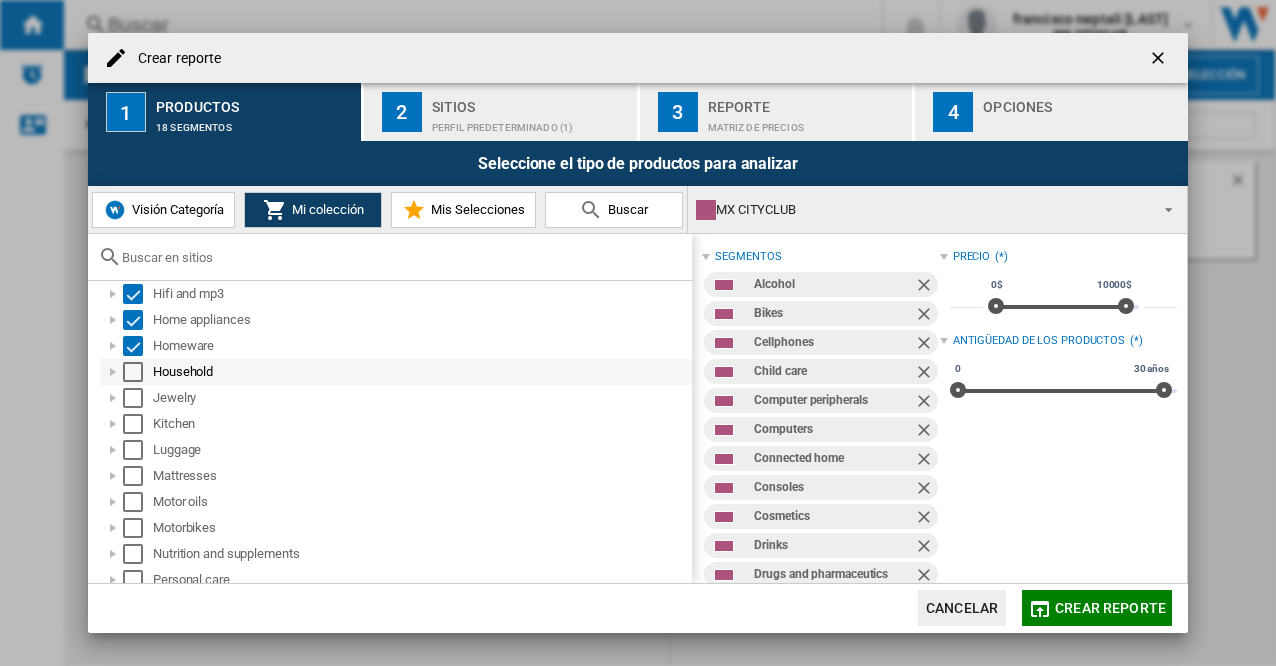 click at bounding box center [133, 372] 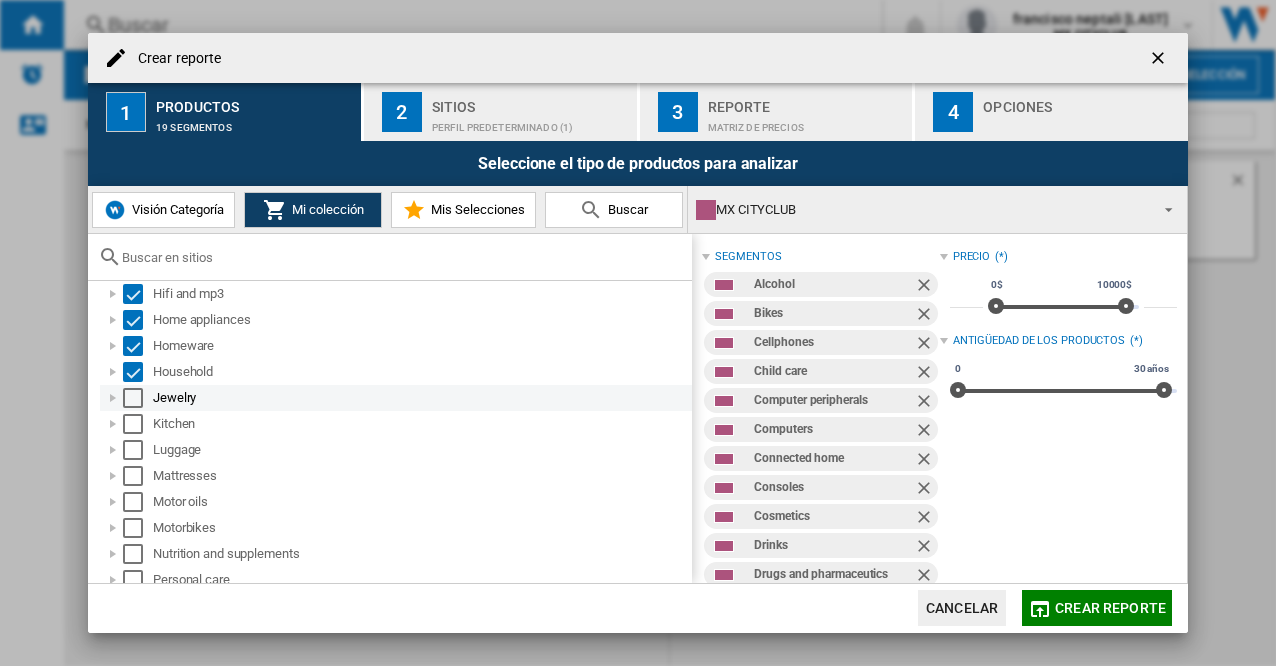 click at bounding box center (133, 398) 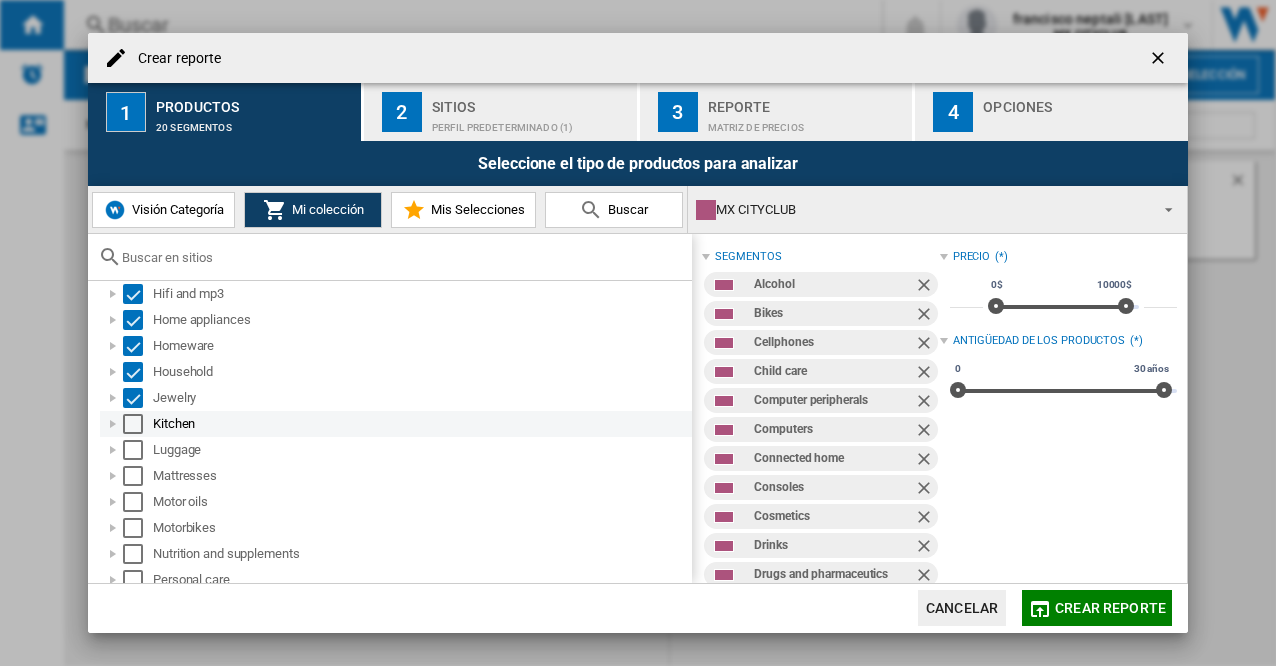 click at bounding box center [133, 424] 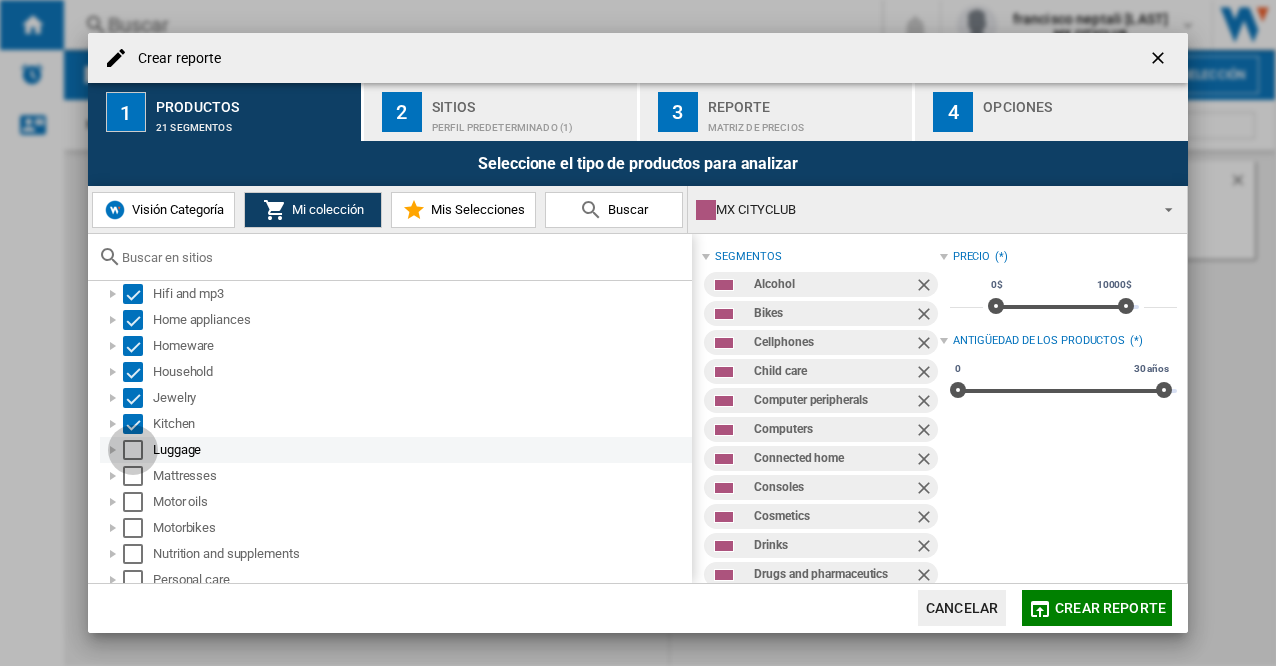 click at bounding box center [133, 450] 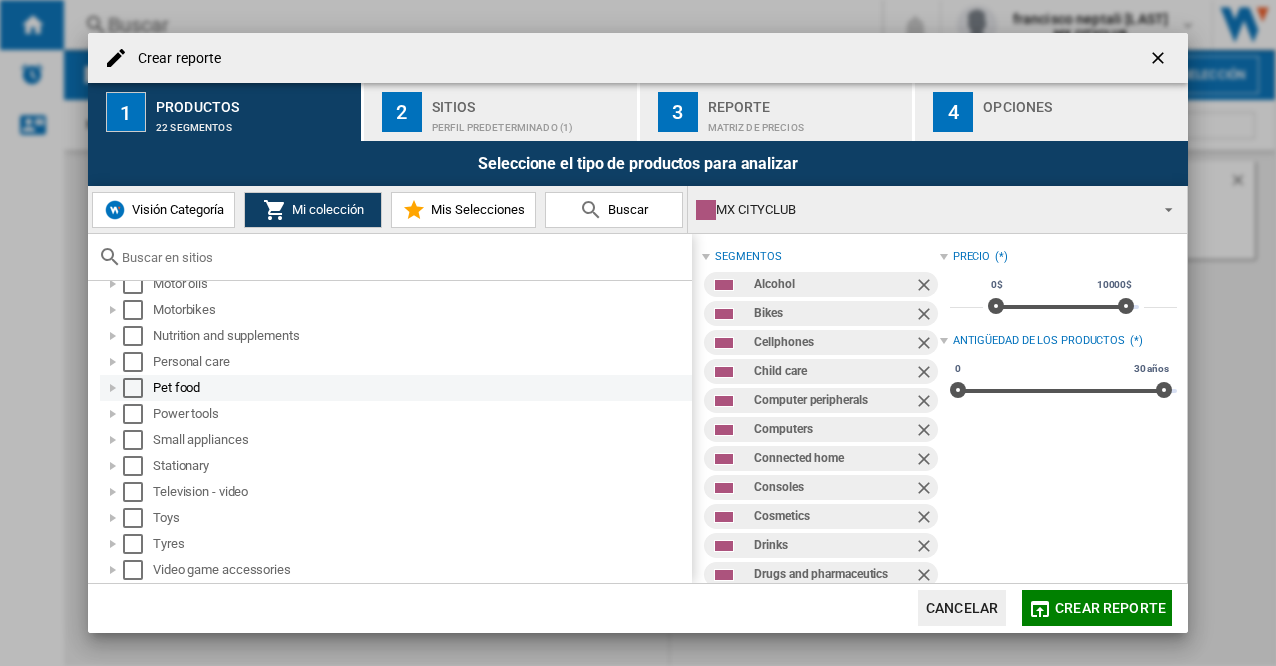 scroll, scrollTop: 518, scrollLeft: 0, axis: vertical 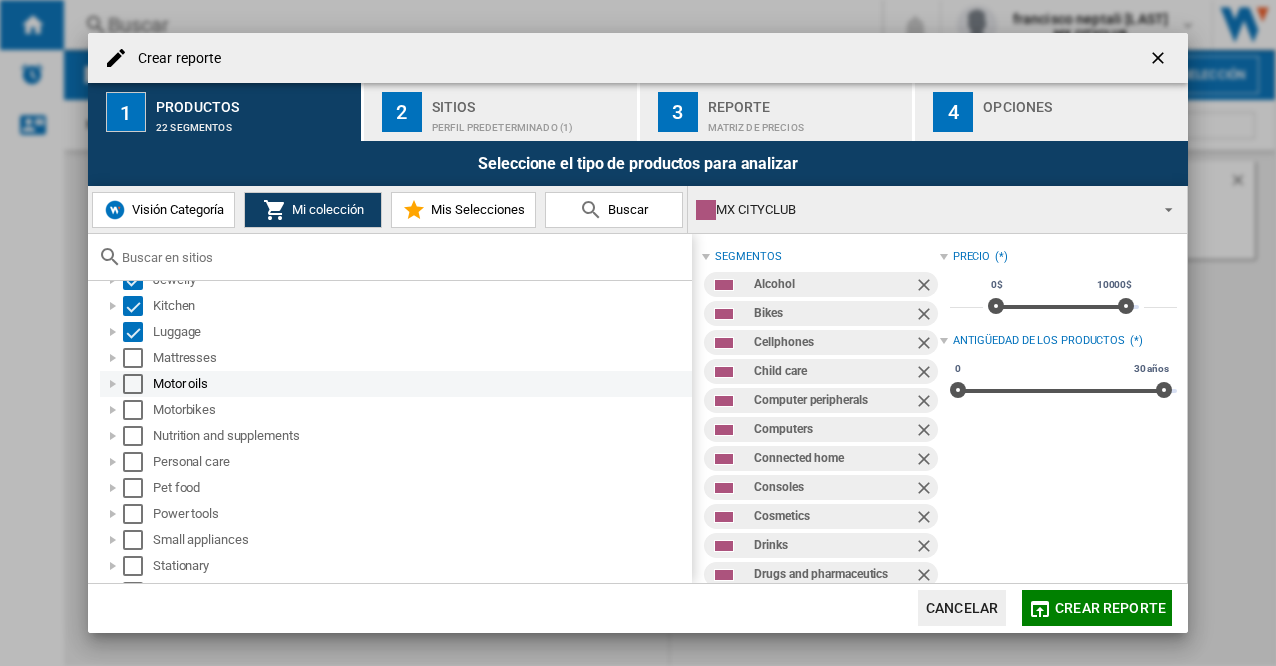 drag, startPoint x: 132, startPoint y: 354, endPoint x: 134, endPoint y: 370, distance: 16.124516 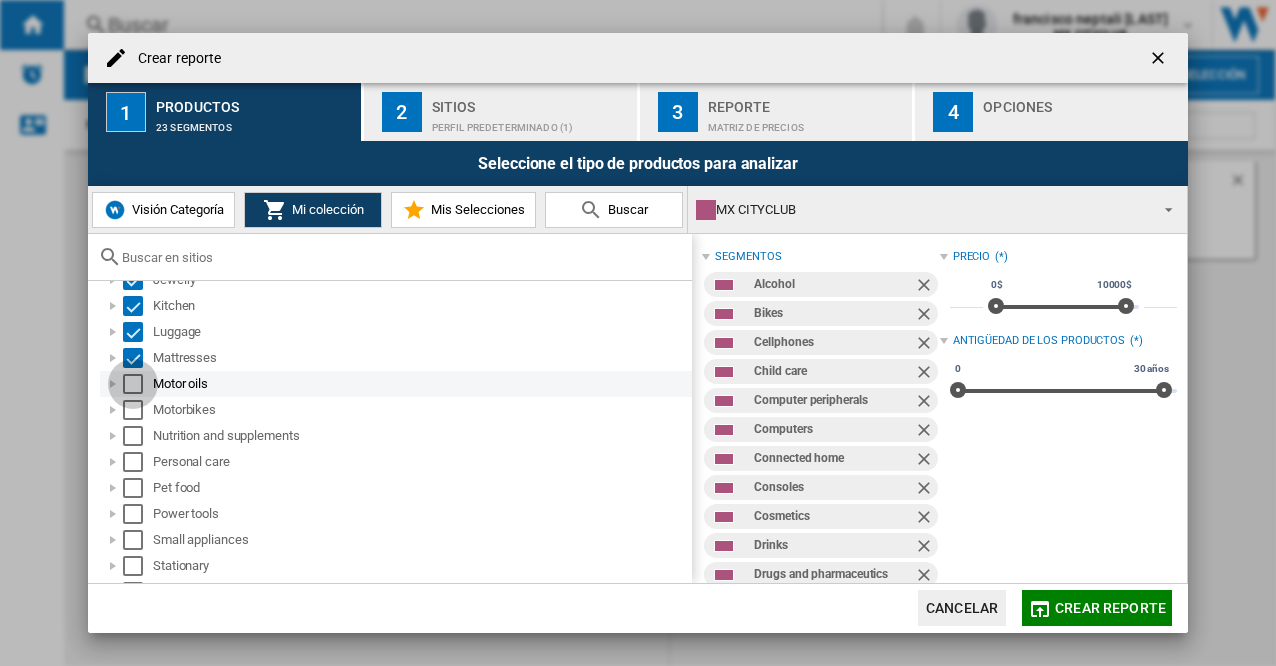 click at bounding box center (133, 384) 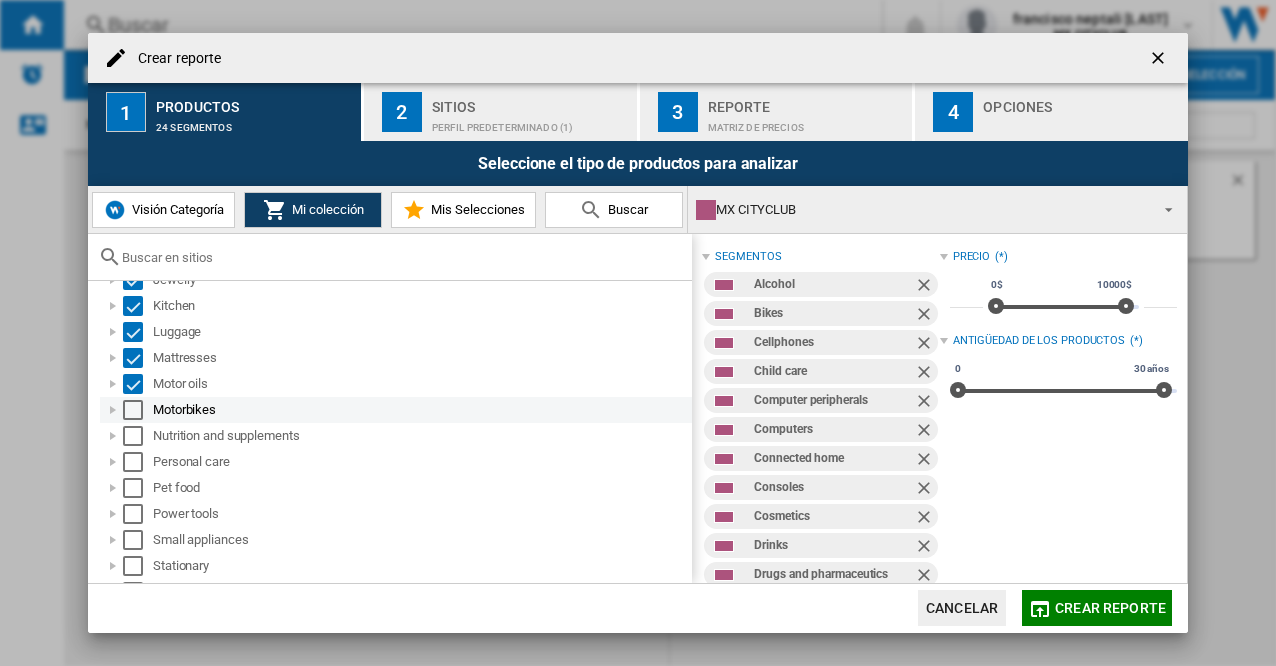 click at bounding box center (133, 410) 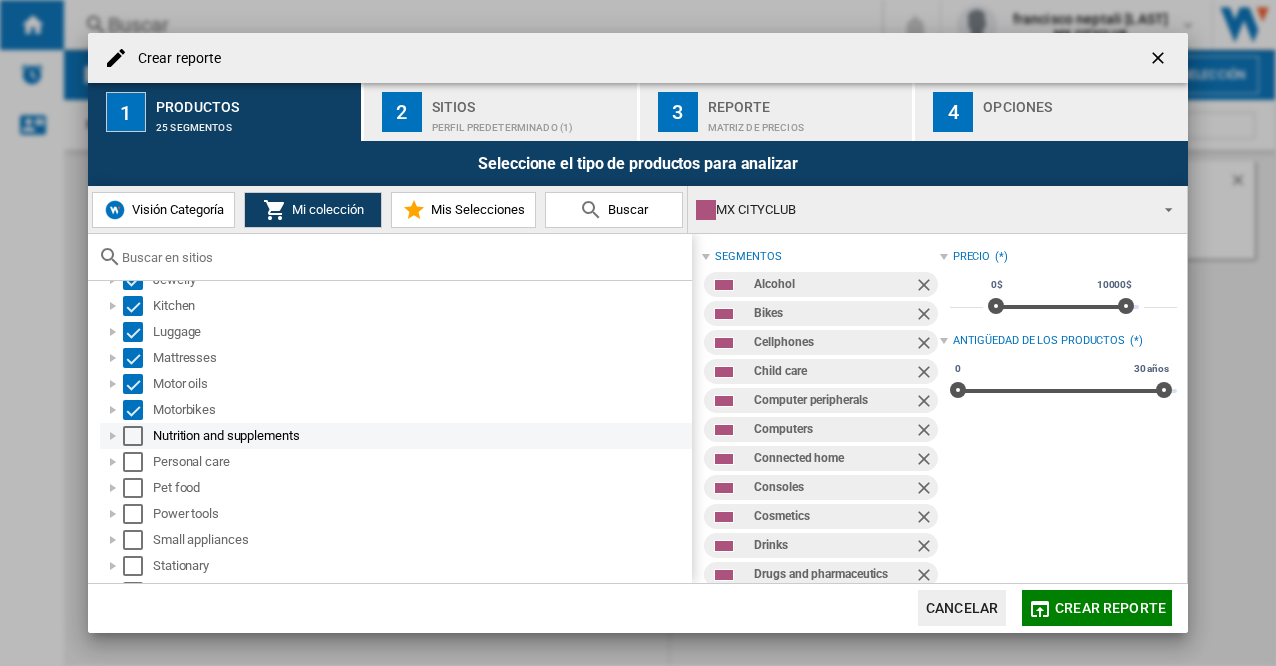 click at bounding box center [133, 436] 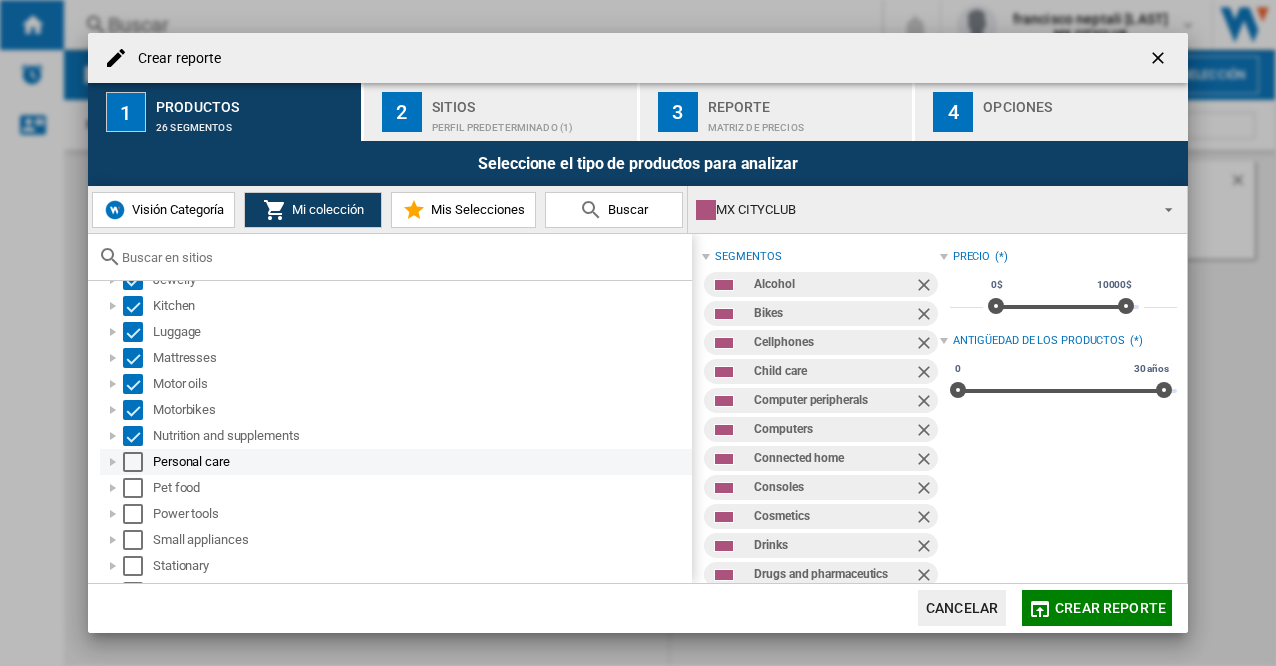 click at bounding box center (133, 462) 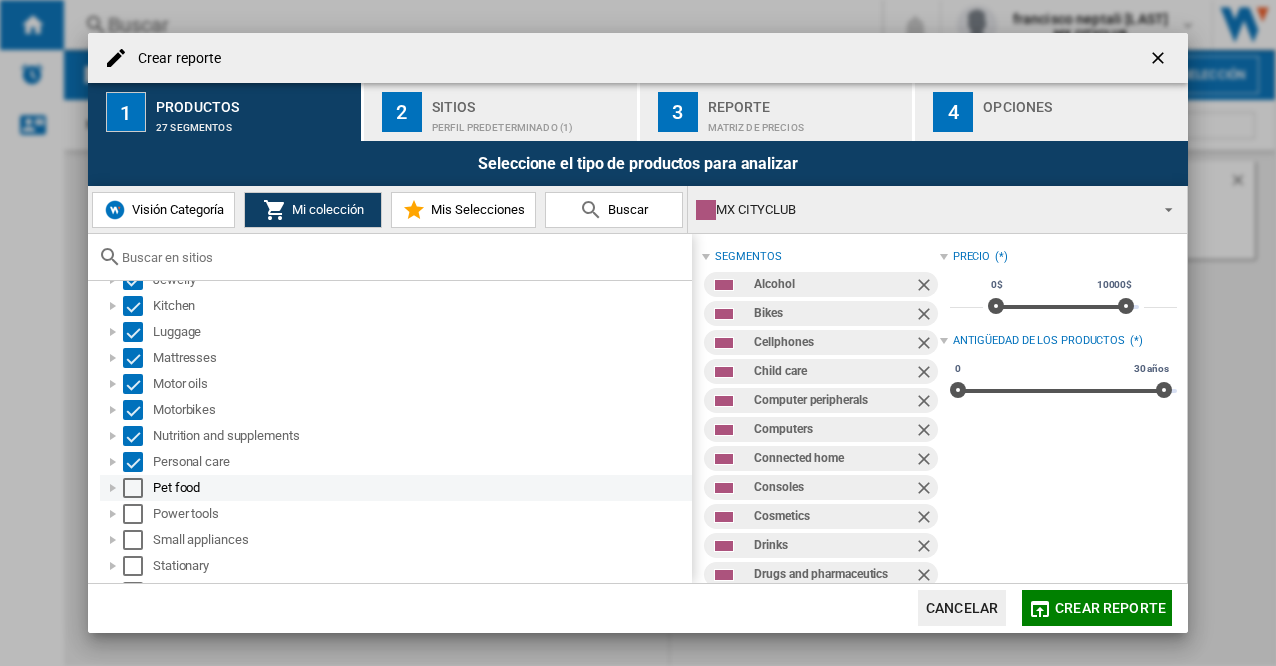 click at bounding box center [133, 488] 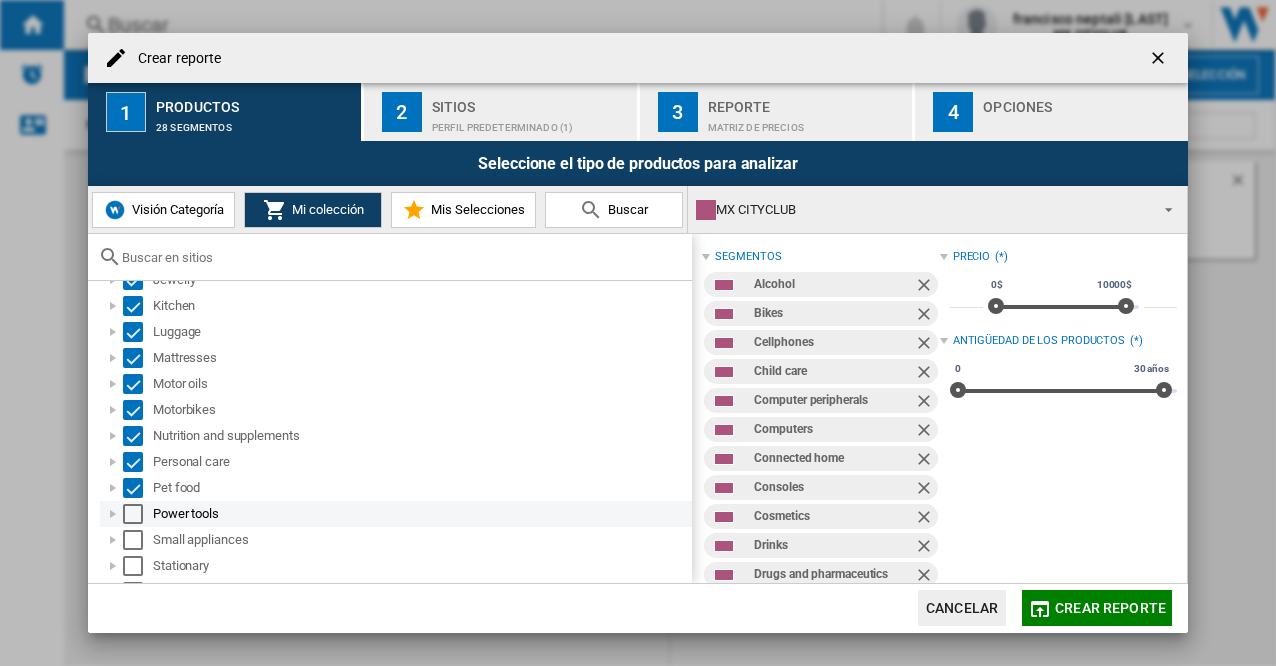 click at bounding box center [133, 514] 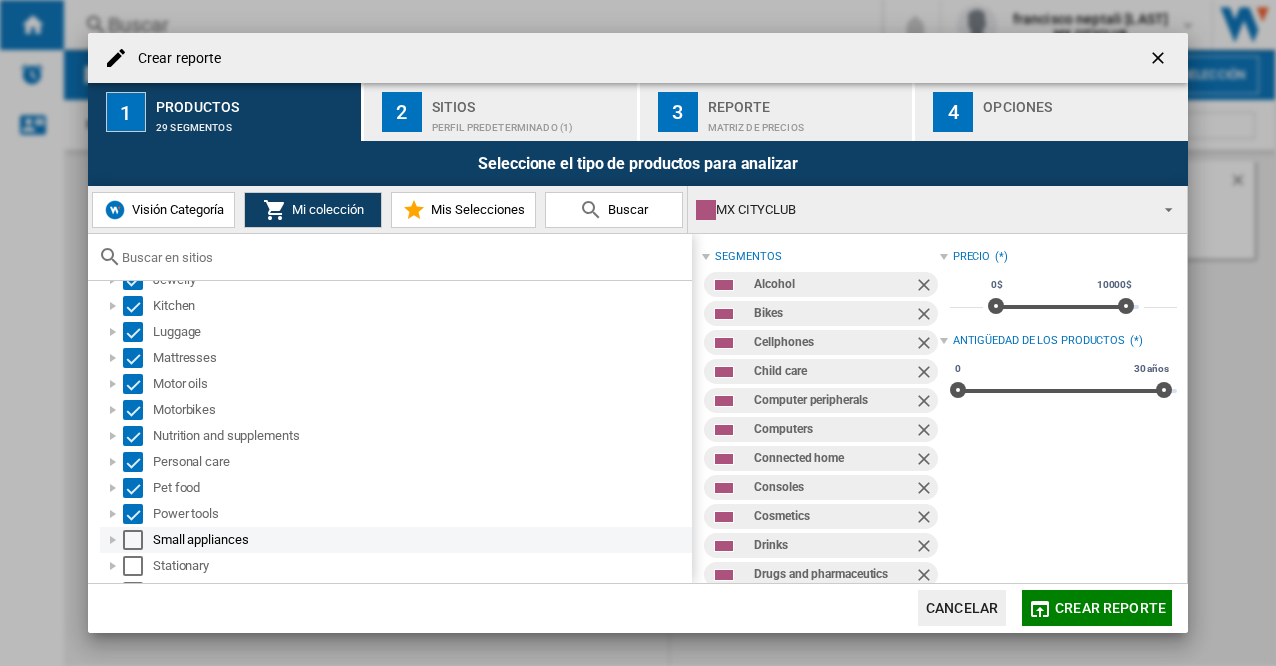 click at bounding box center (133, 540) 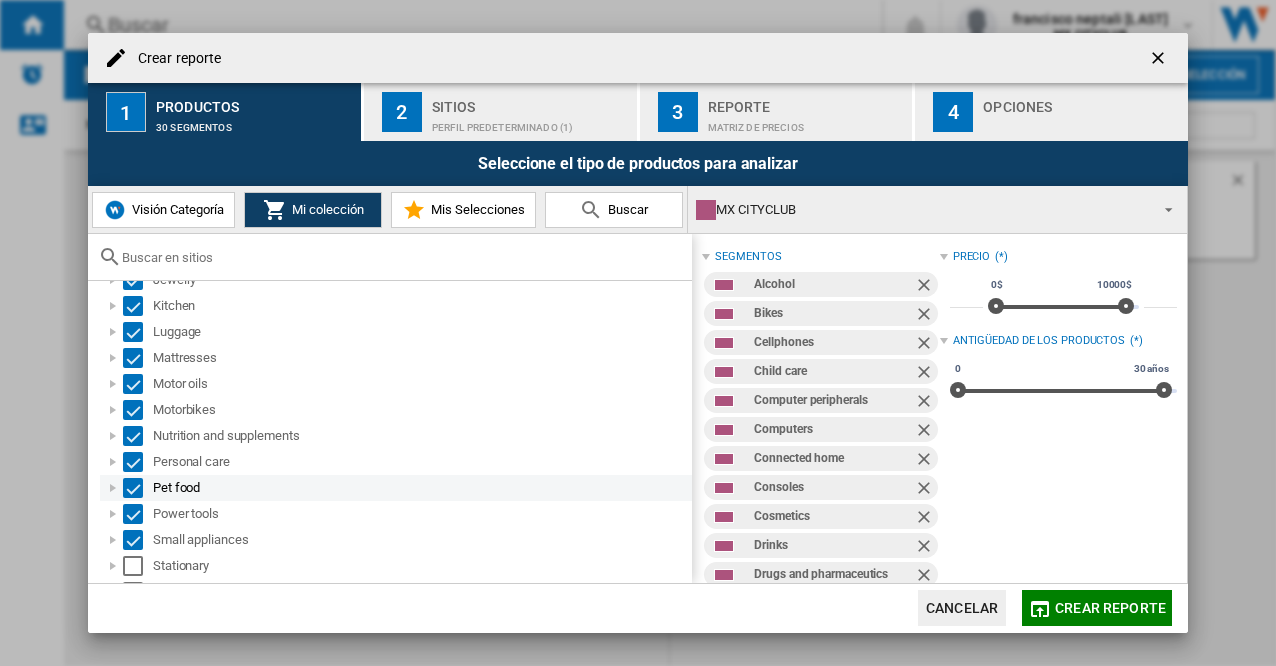 scroll, scrollTop: 618, scrollLeft: 0, axis: vertical 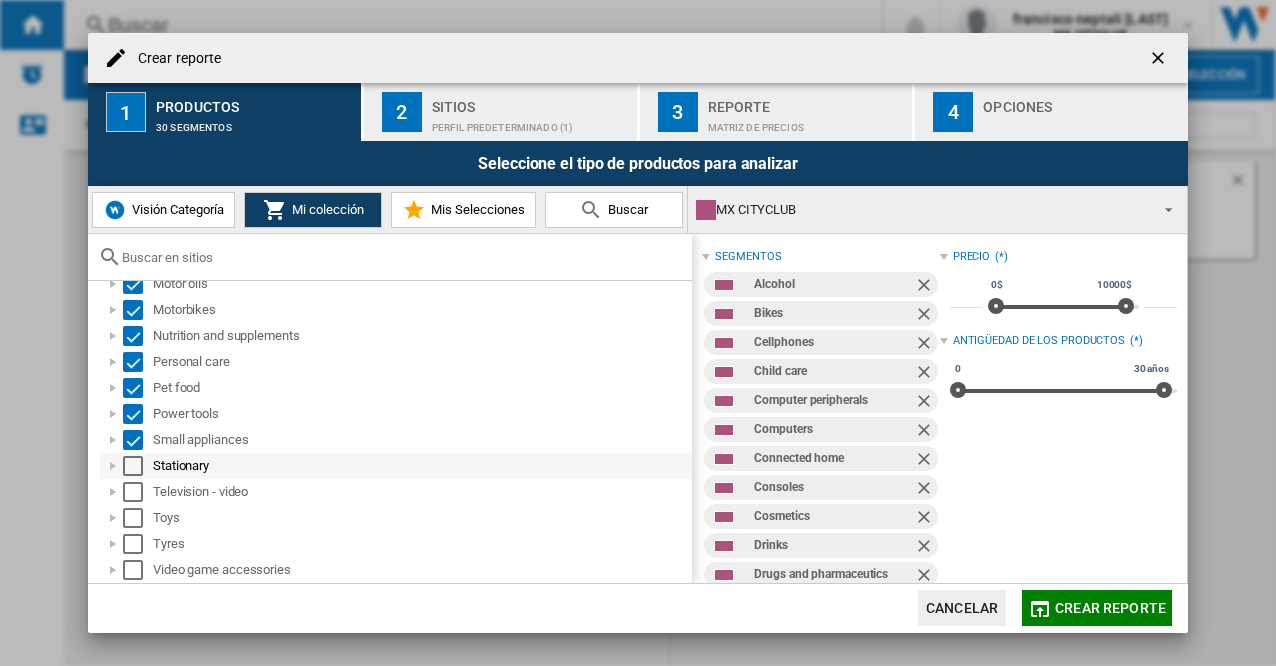 click at bounding box center [133, 466] 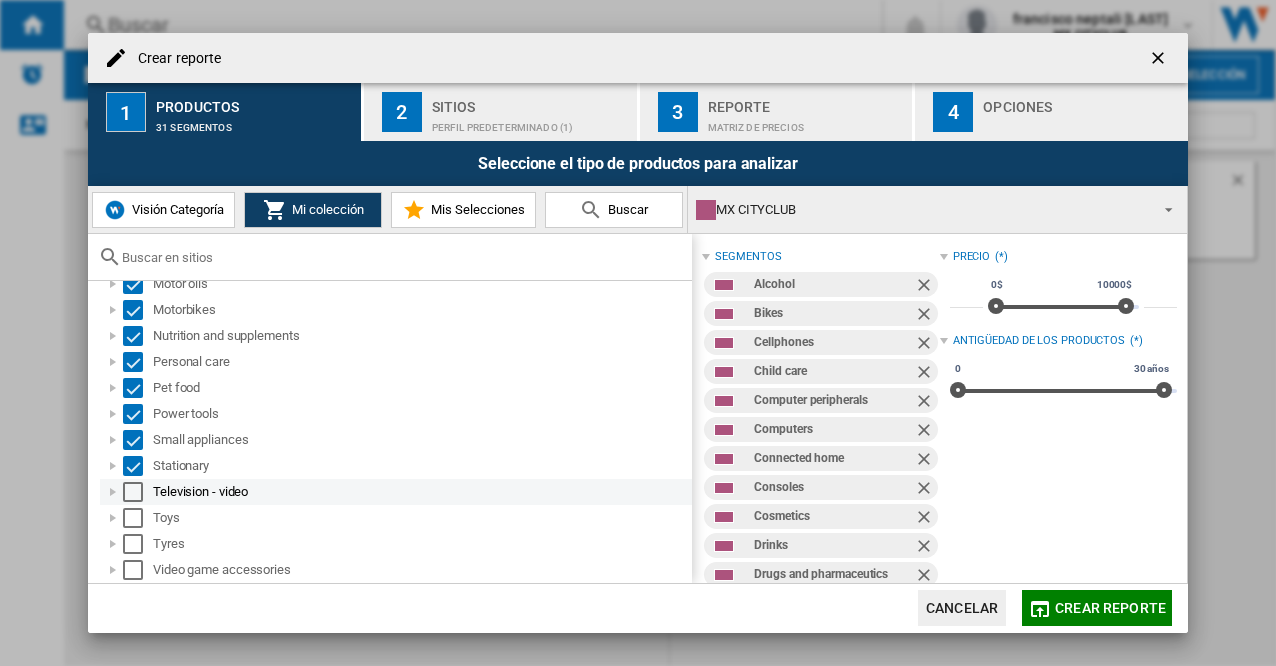 click at bounding box center (133, 492) 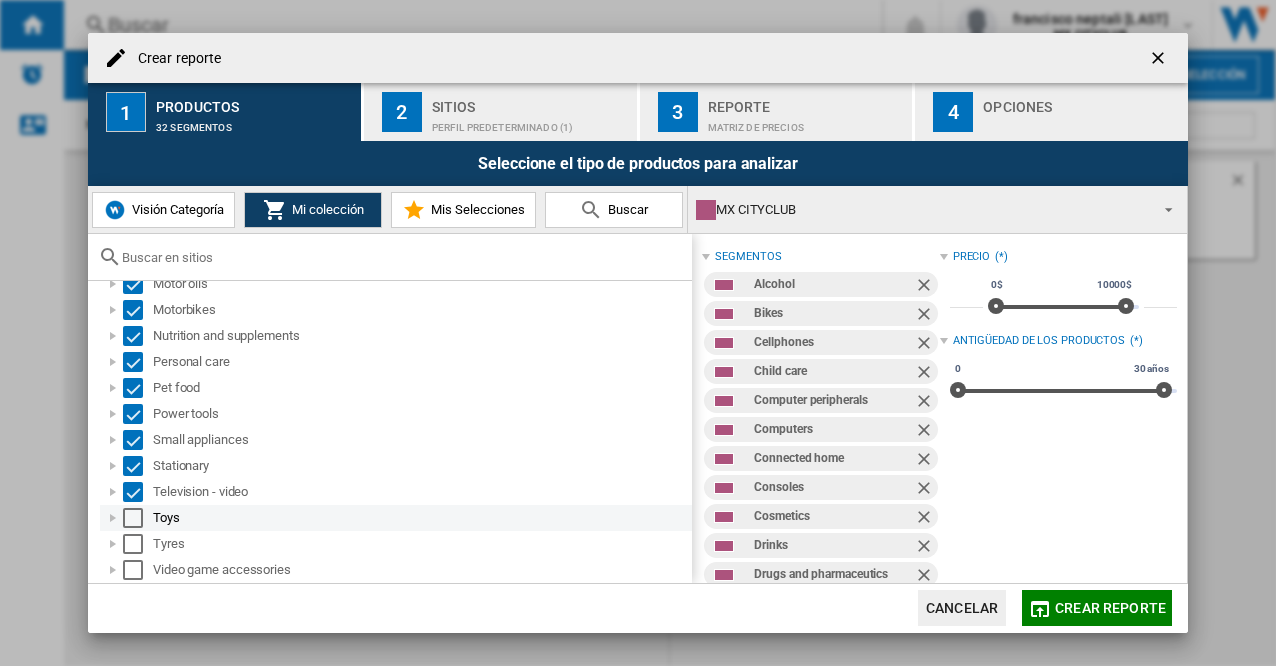 click at bounding box center [133, 518] 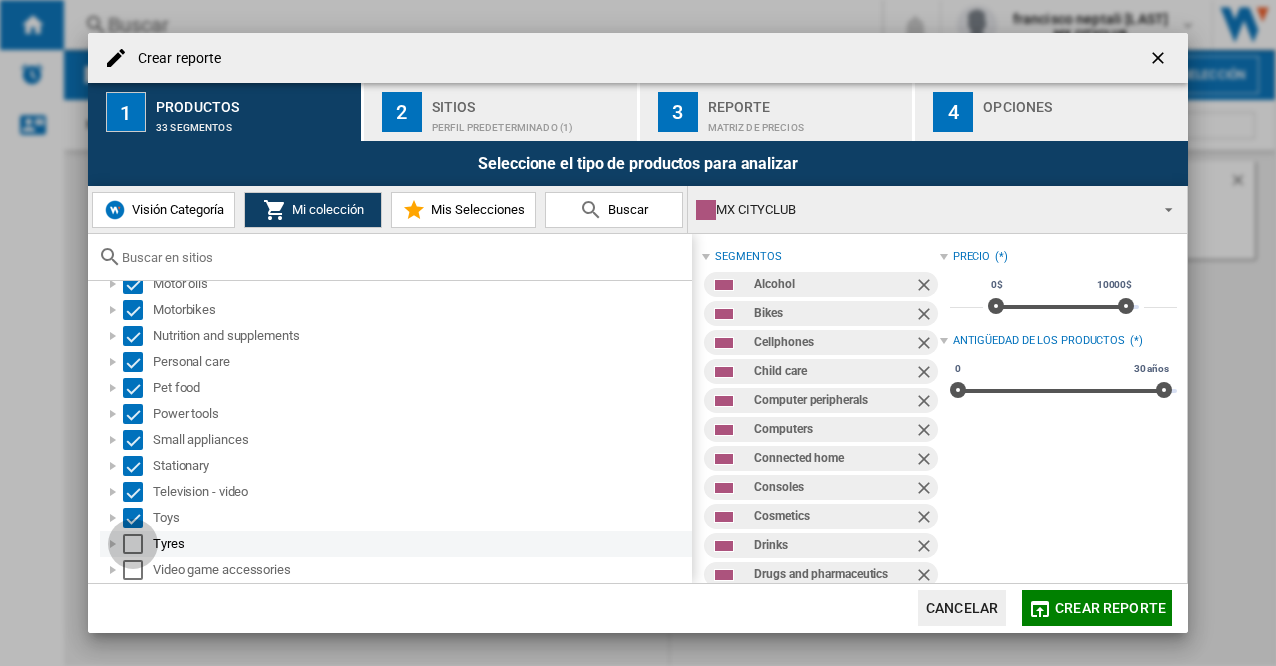 click at bounding box center [133, 544] 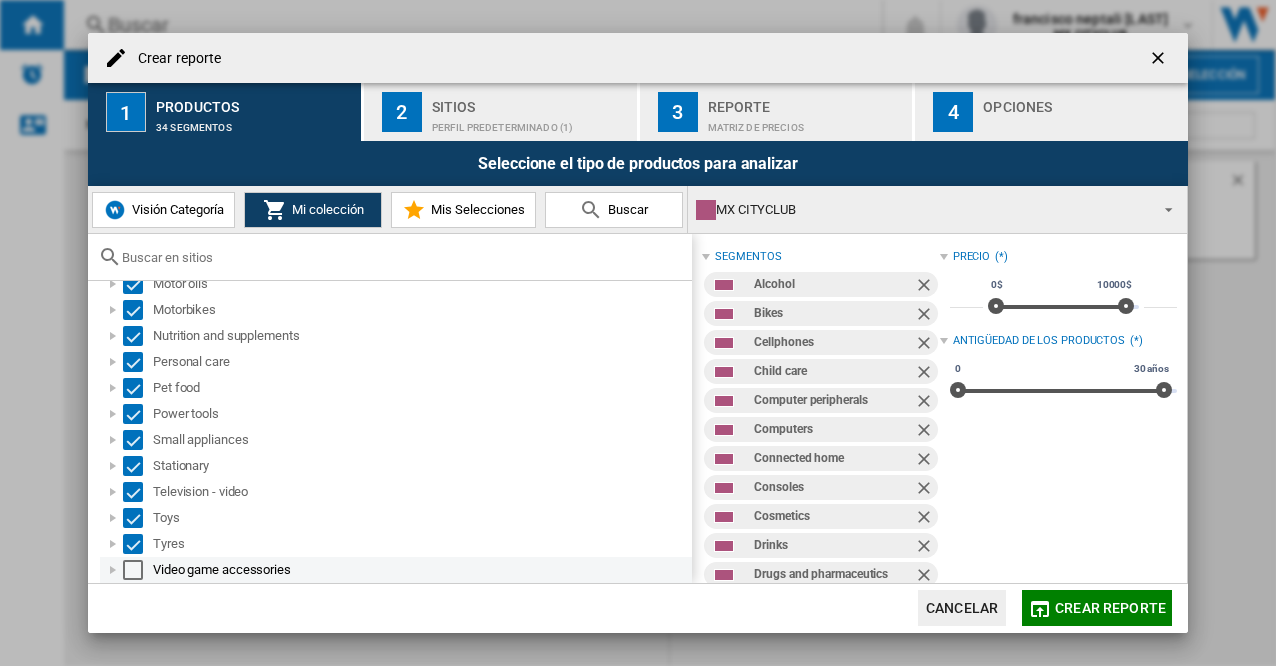 click at bounding box center [133, 570] 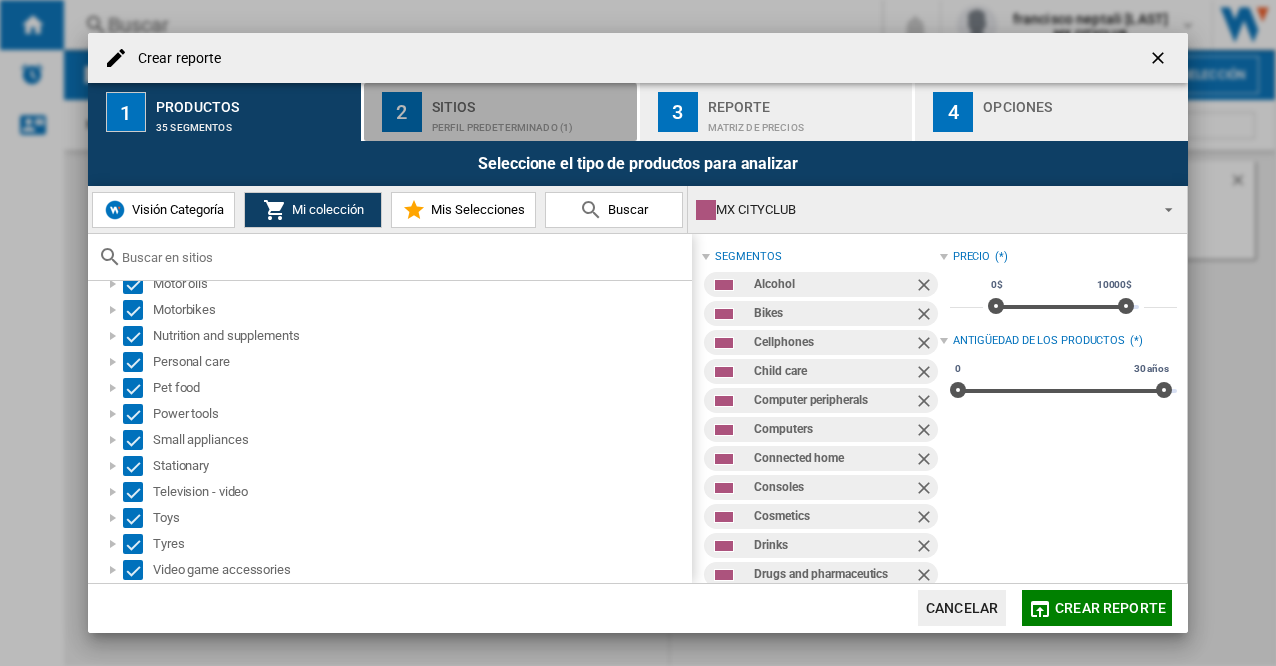 click on "2" at bounding box center [402, 112] 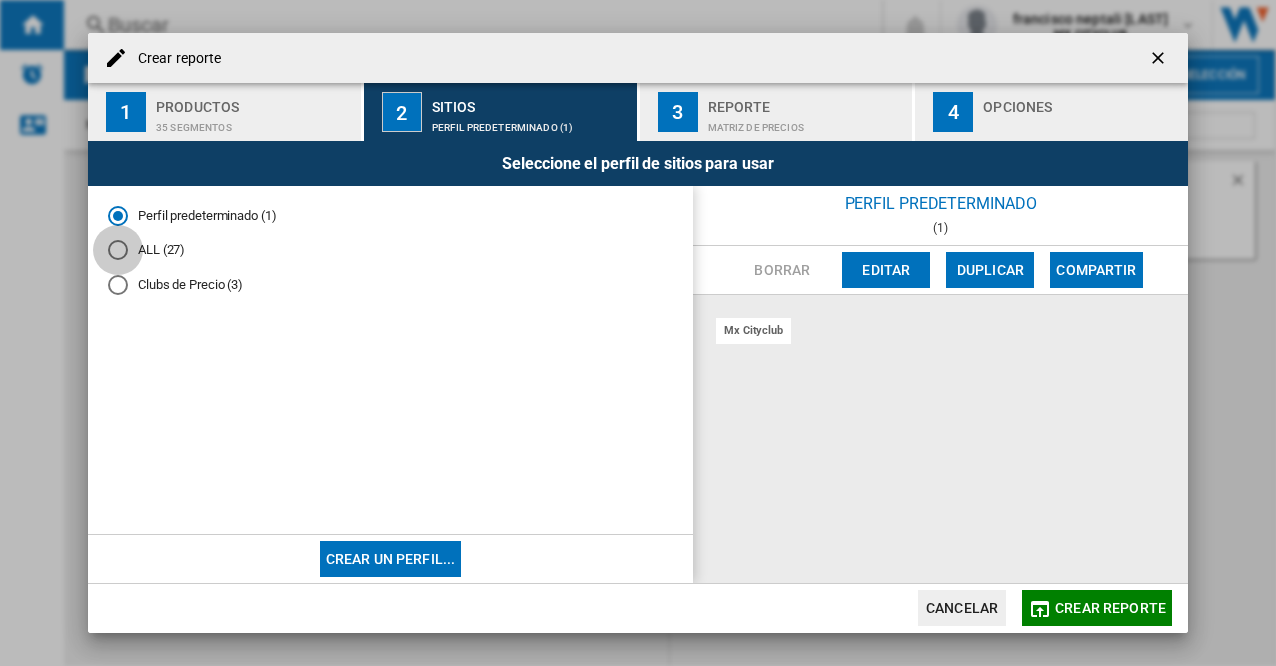 click at bounding box center (118, 250) 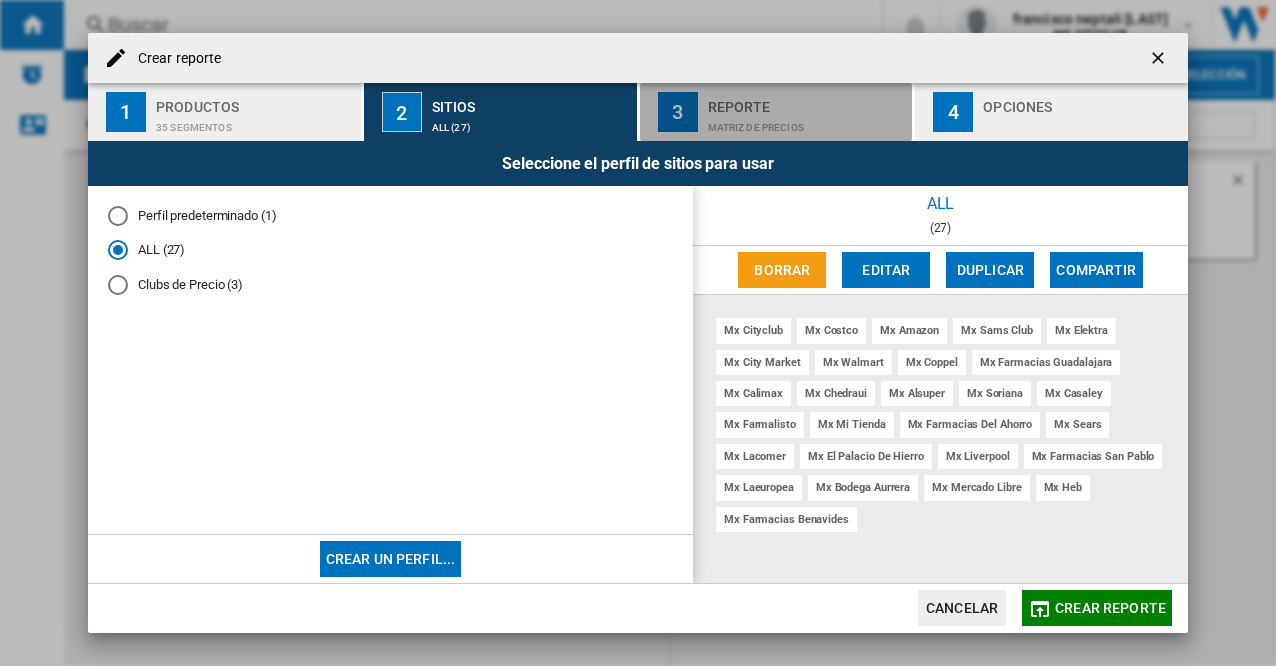 click on "3" at bounding box center (678, 112) 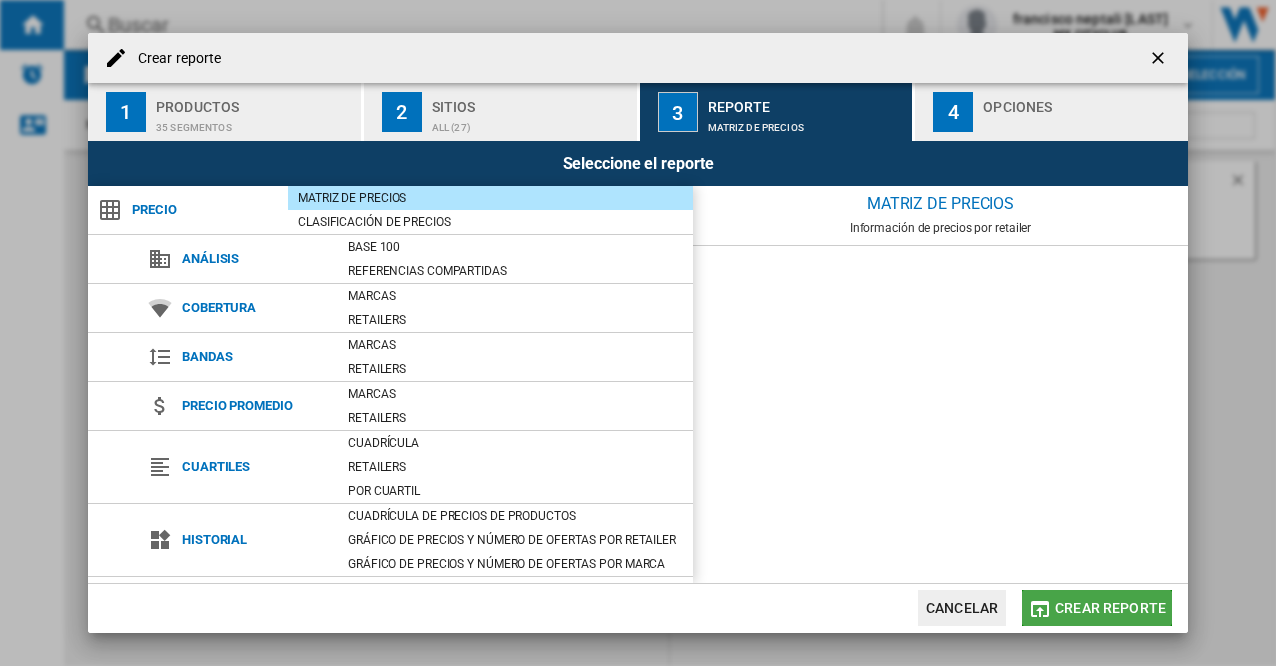 click on "Crear reporte" 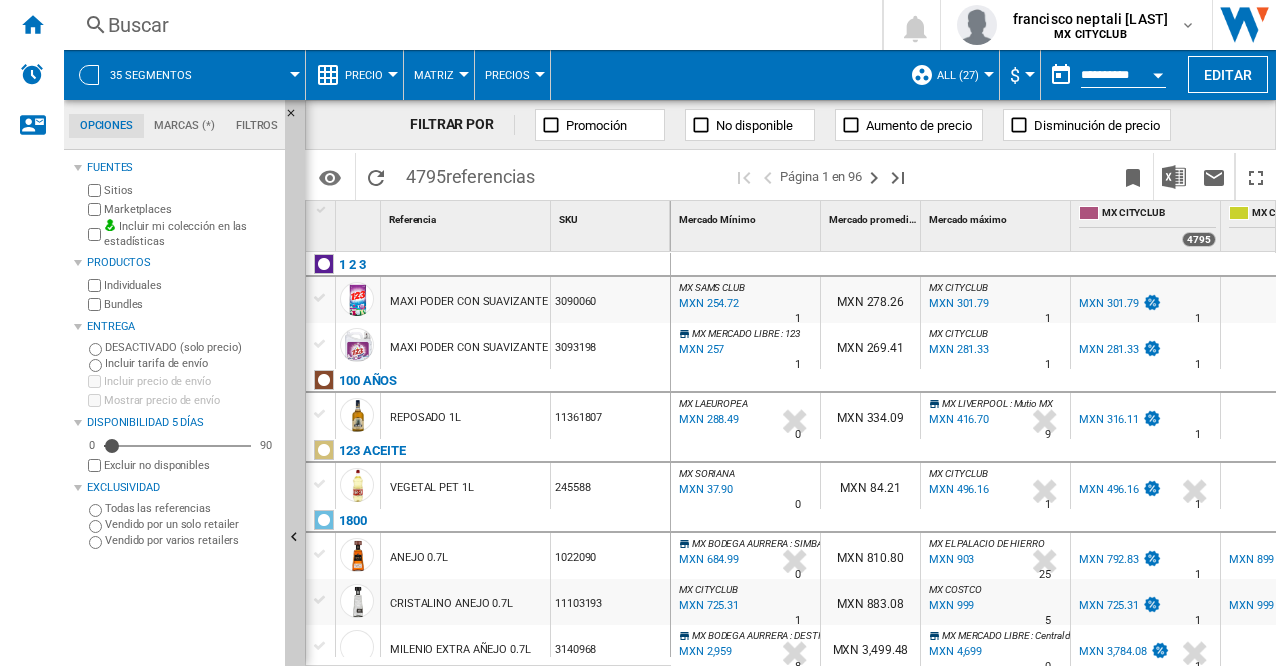 click at bounding box center [1030, 74] 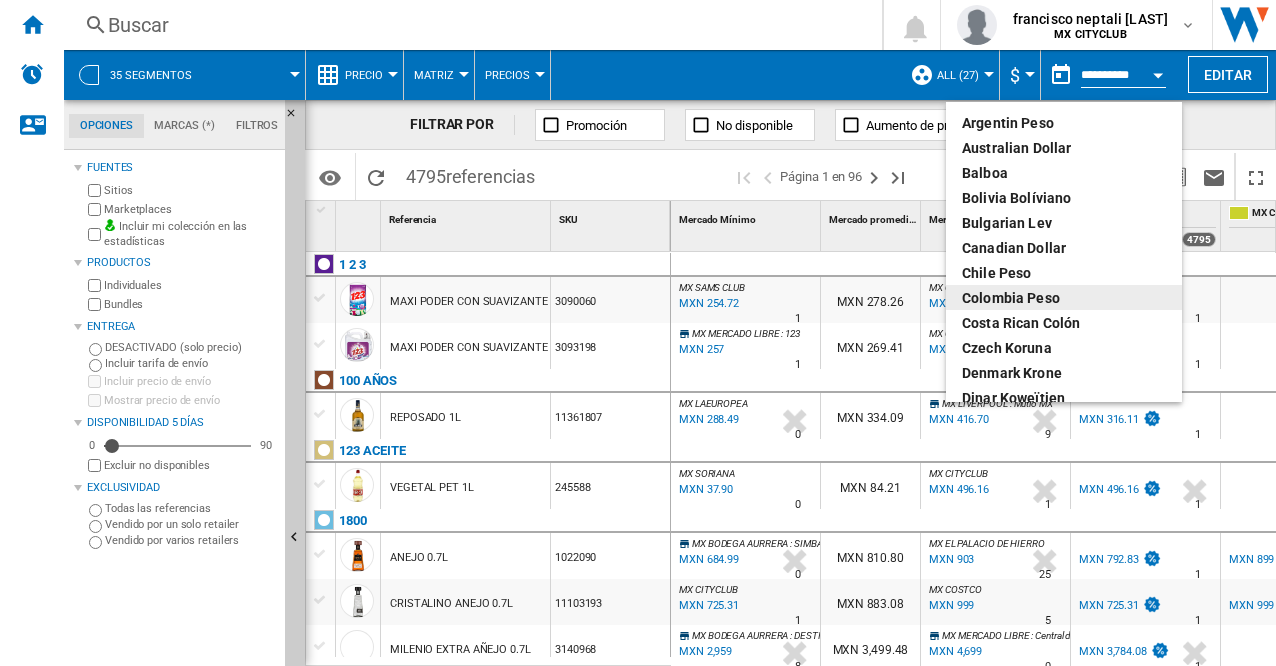 scroll, scrollTop: 100, scrollLeft: 0, axis: vertical 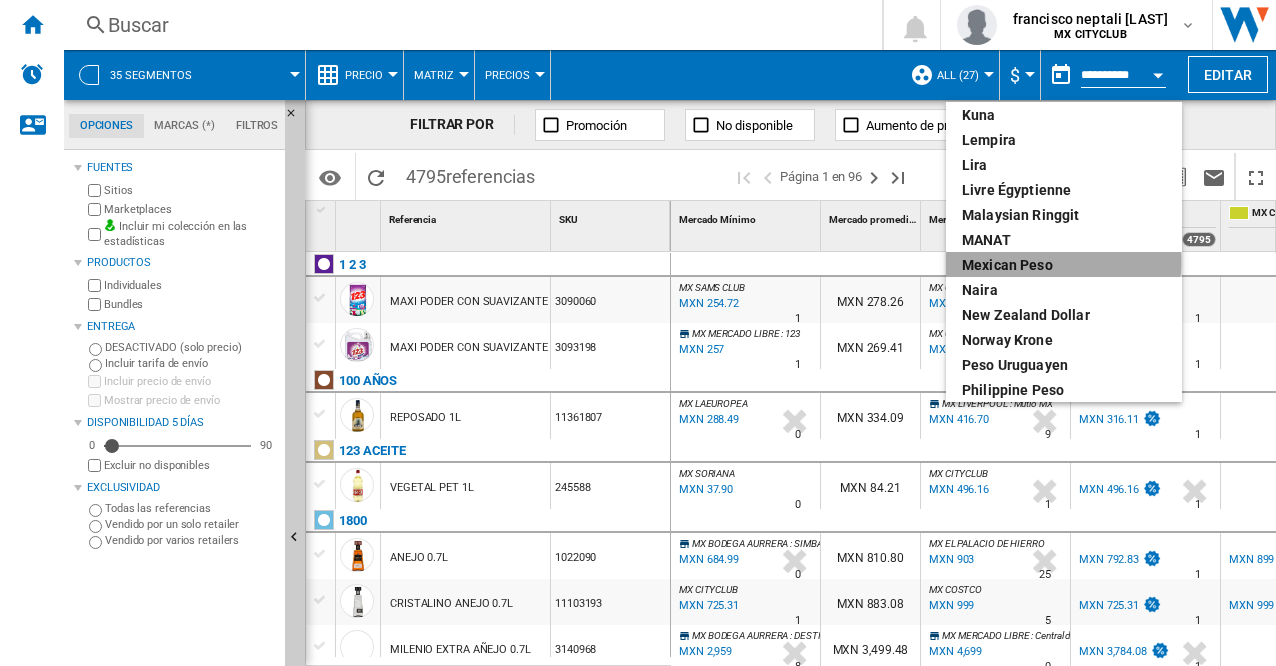 click on "Mexican peso" at bounding box center (1064, 265) 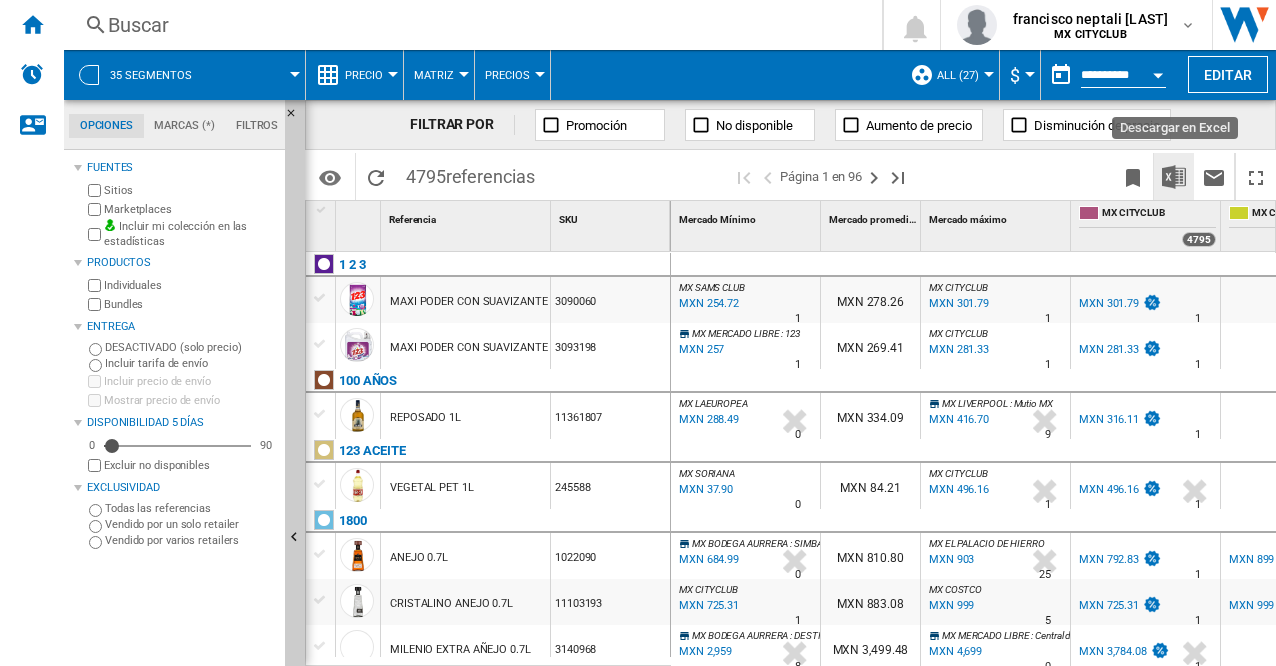 click at bounding box center (1174, 177) 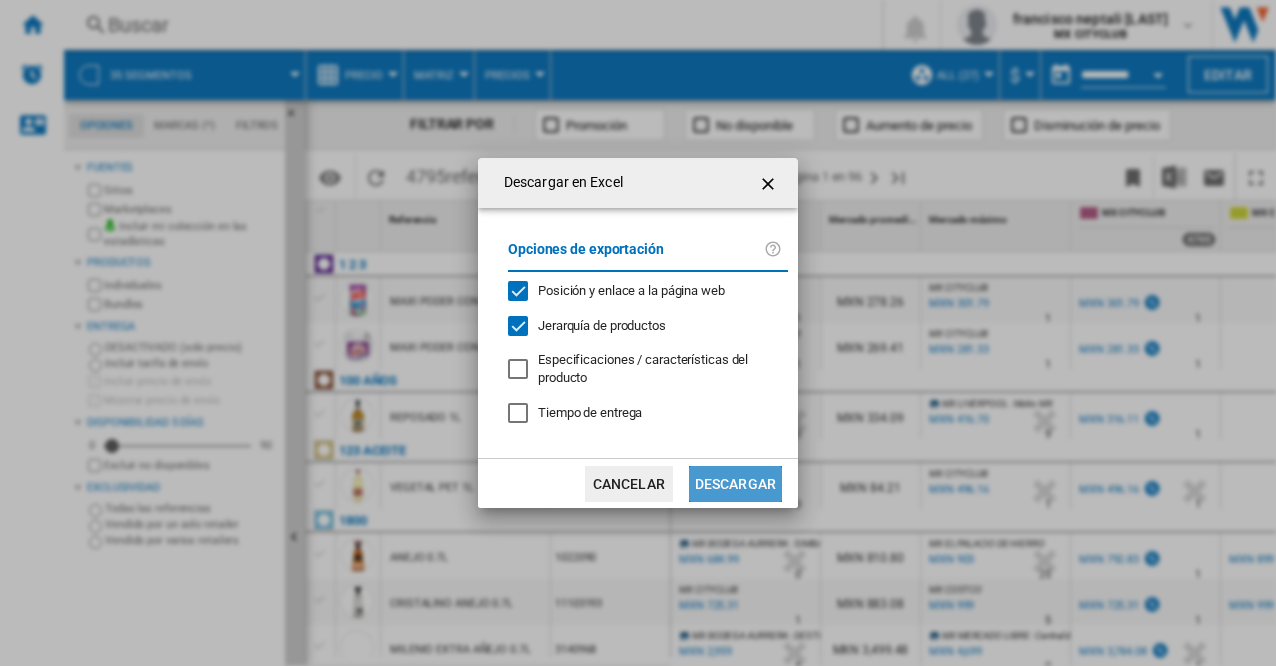 click on "Descargar" 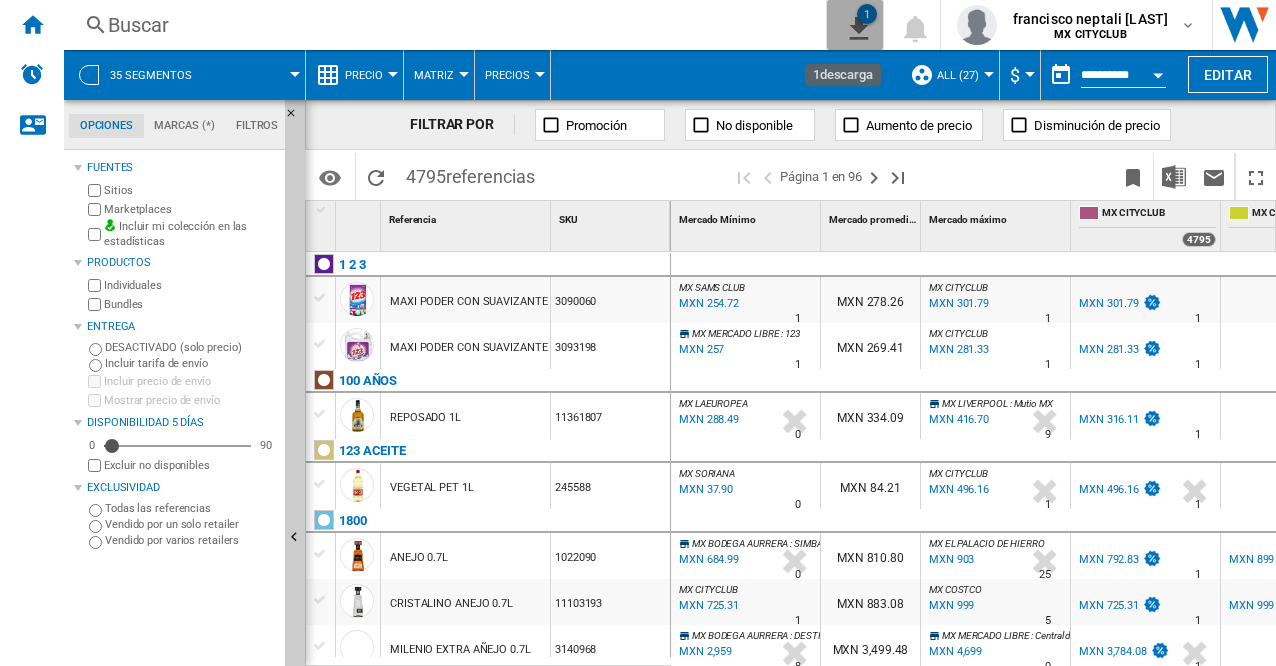 click on "1" at bounding box center (867, 14) 